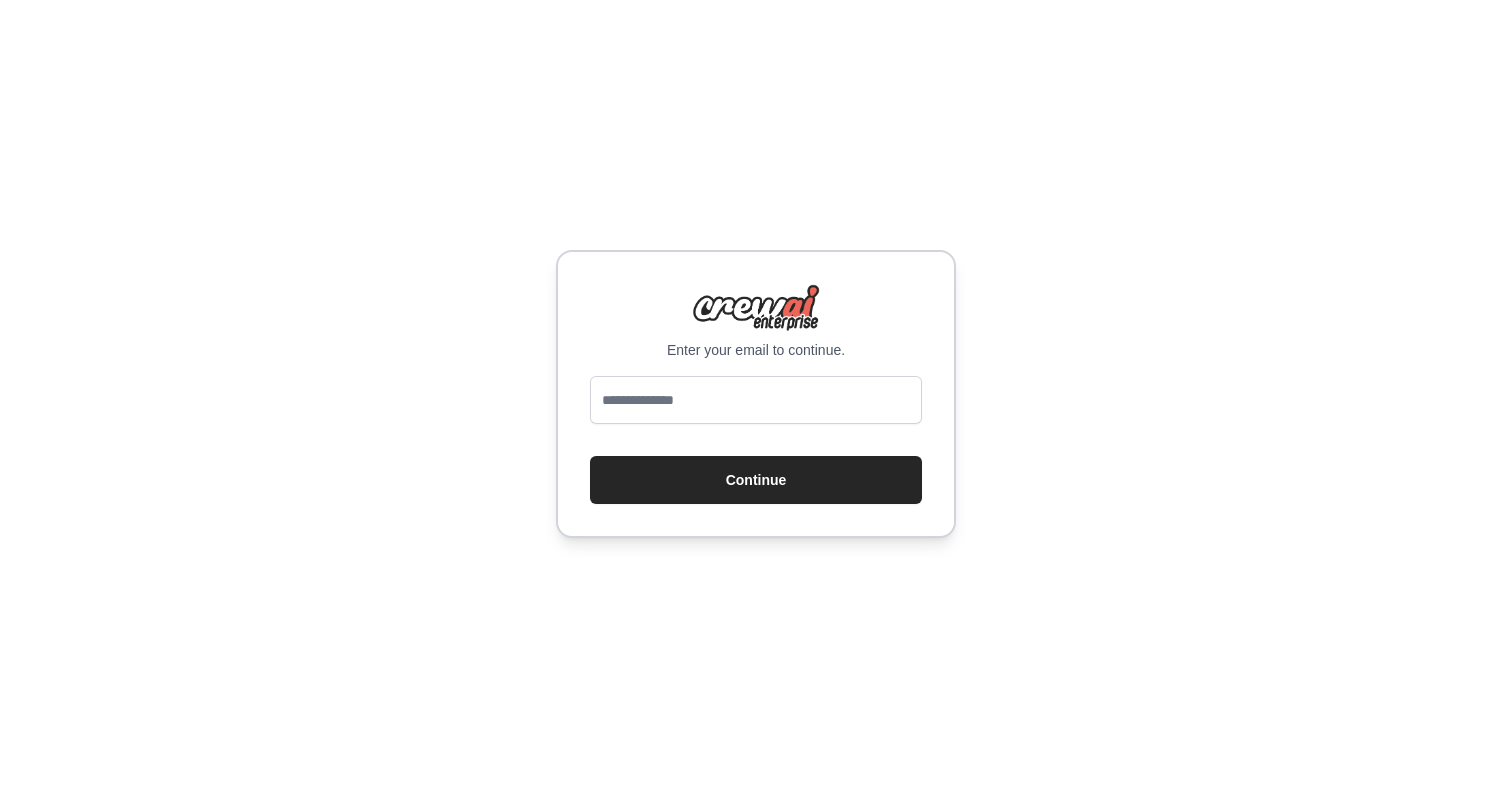 scroll, scrollTop: 0, scrollLeft: 0, axis: both 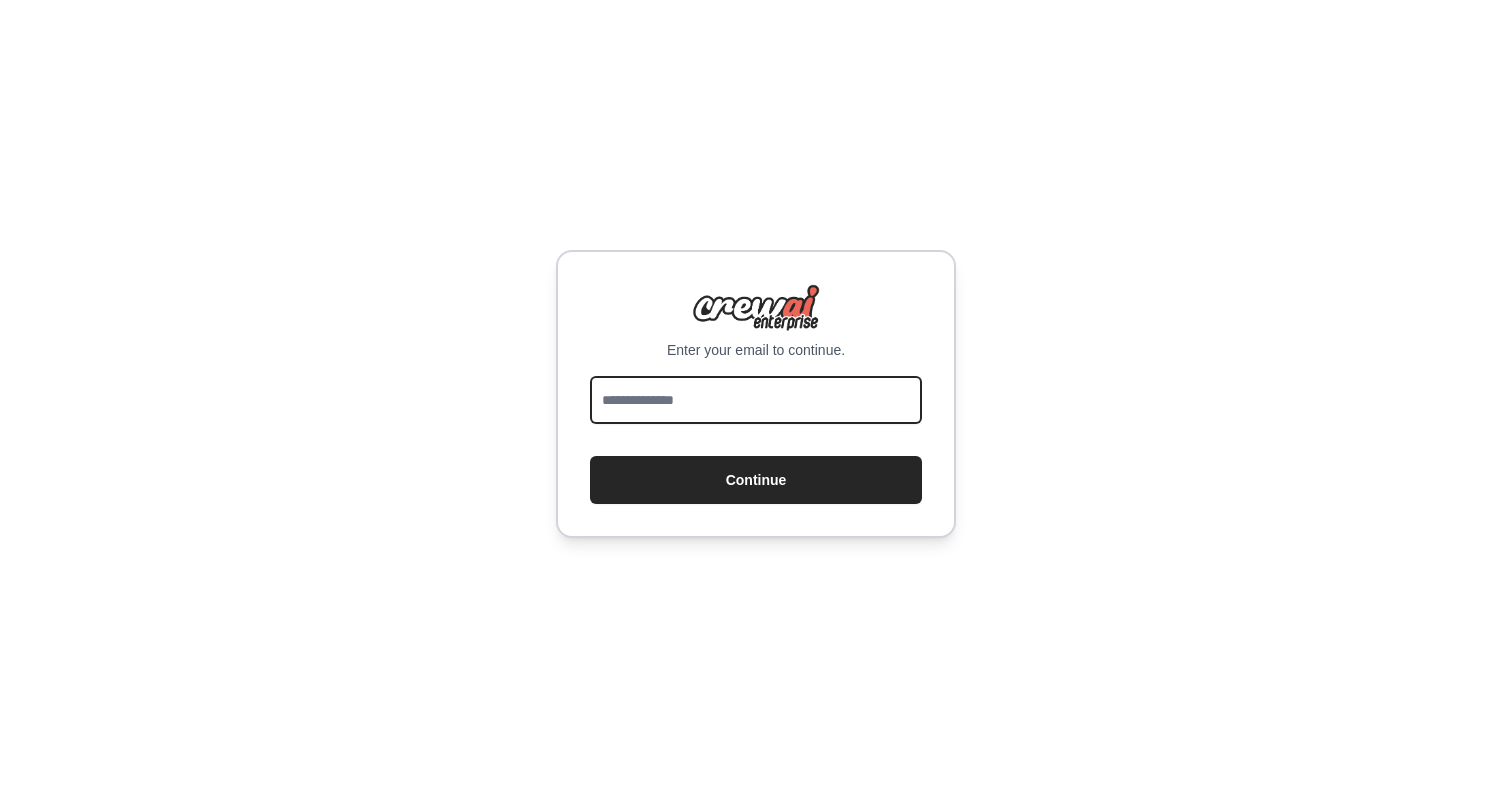 click at bounding box center (756, 400) 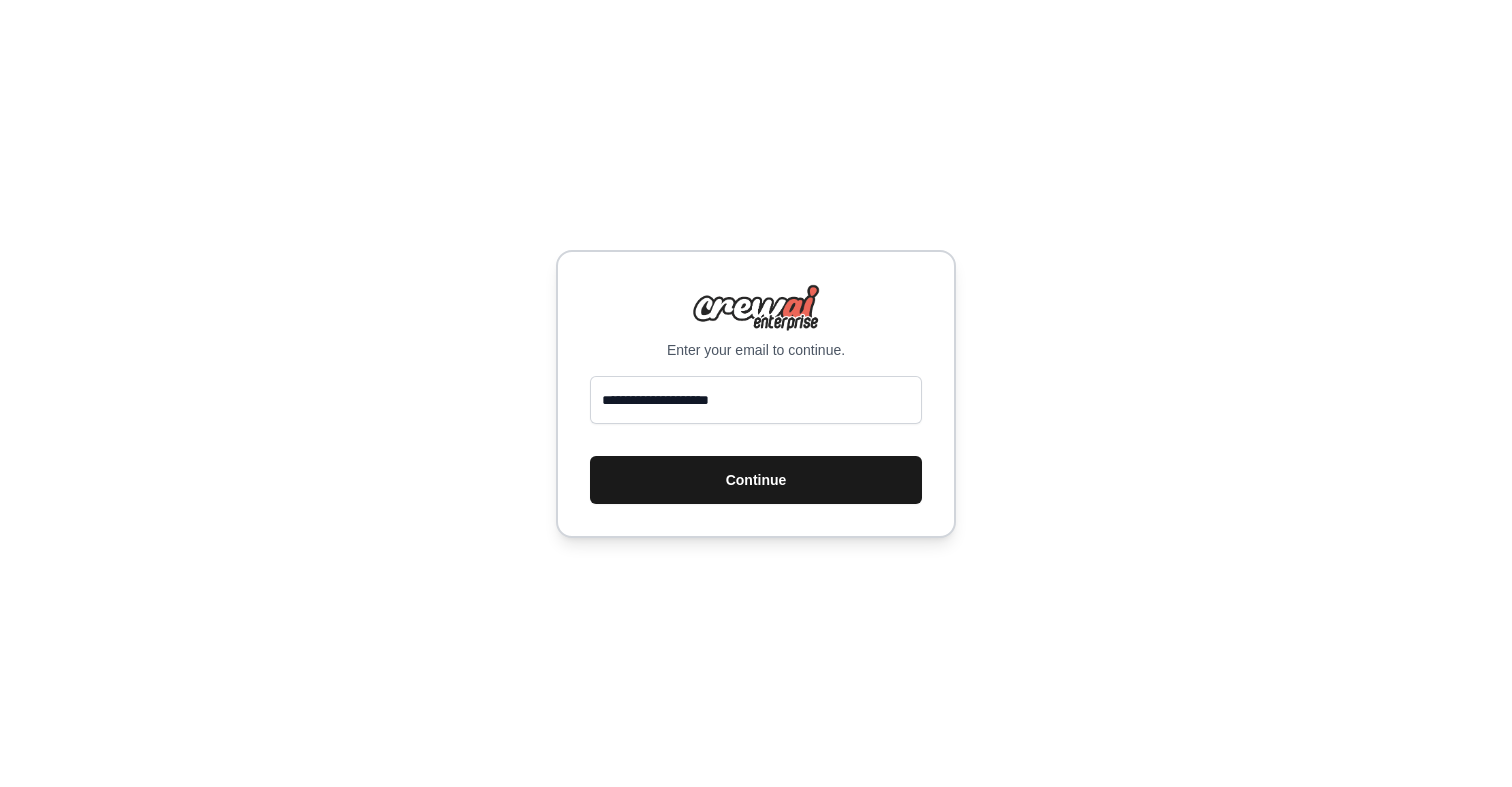 click on "Continue" at bounding box center [756, 480] 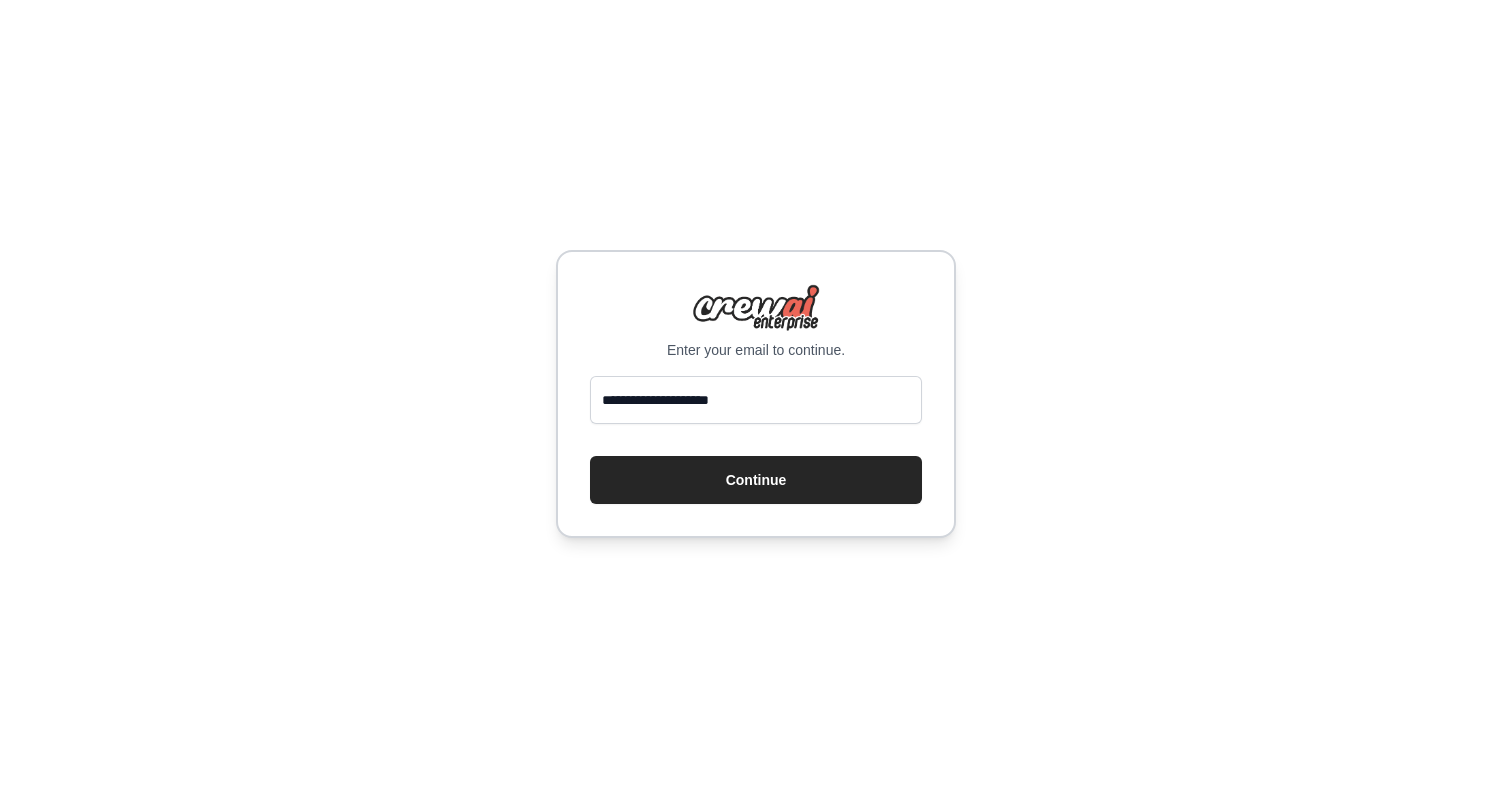 scroll, scrollTop: 0, scrollLeft: 0, axis: both 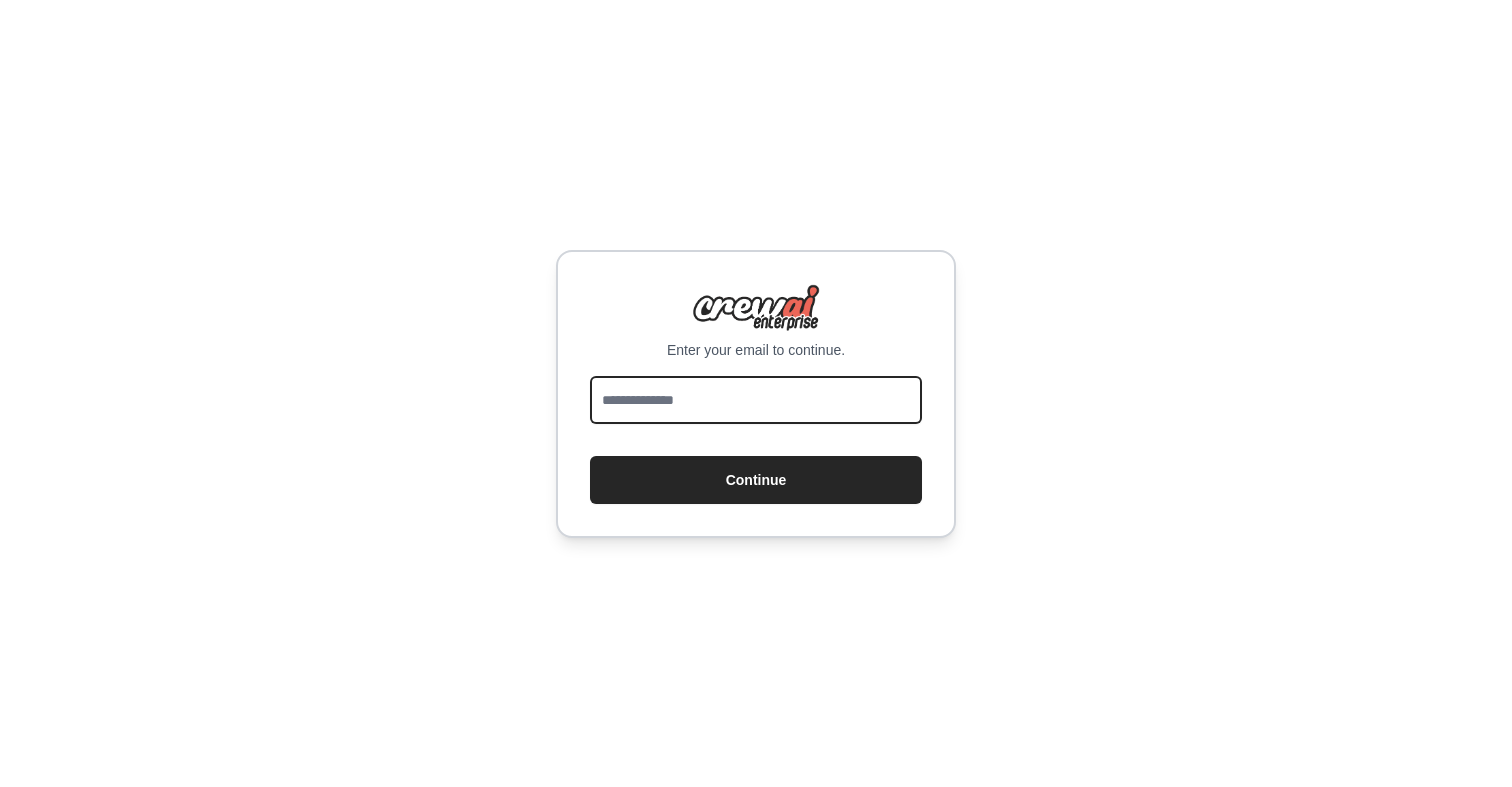 click at bounding box center [756, 400] 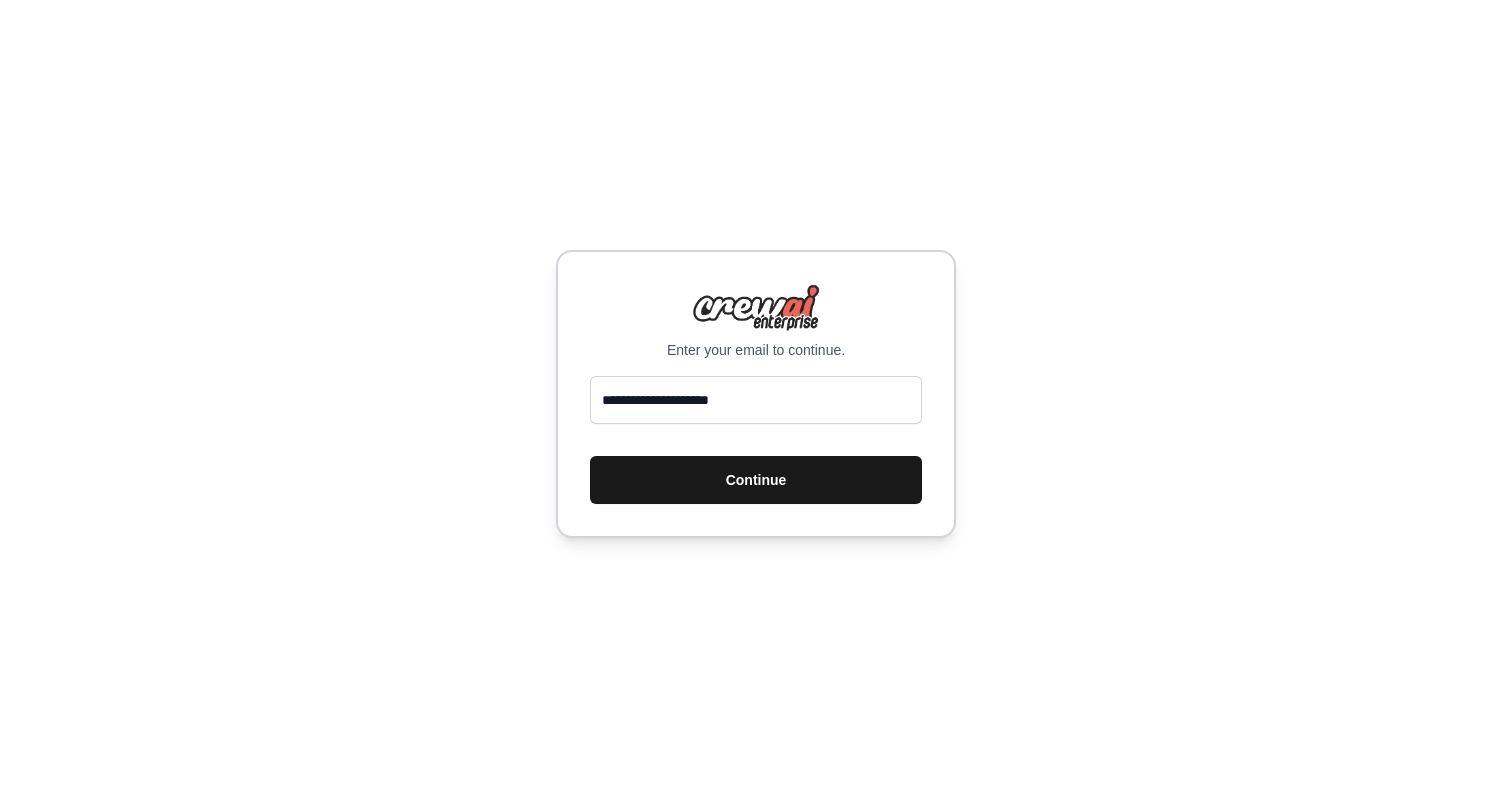 click on "Continue" at bounding box center (756, 480) 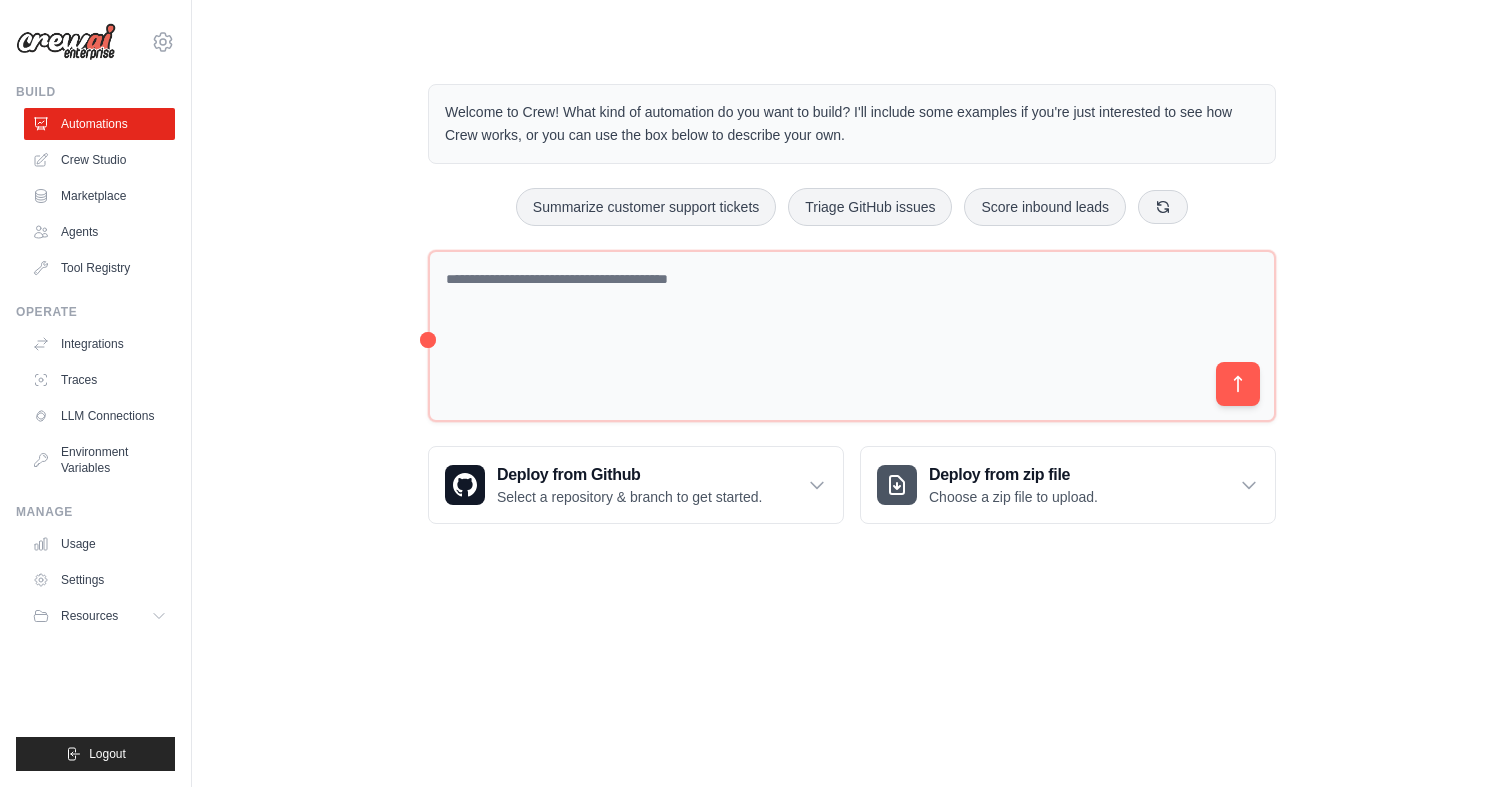 scroll, scrollTop: 0, scrollLeft: 0, axis: both 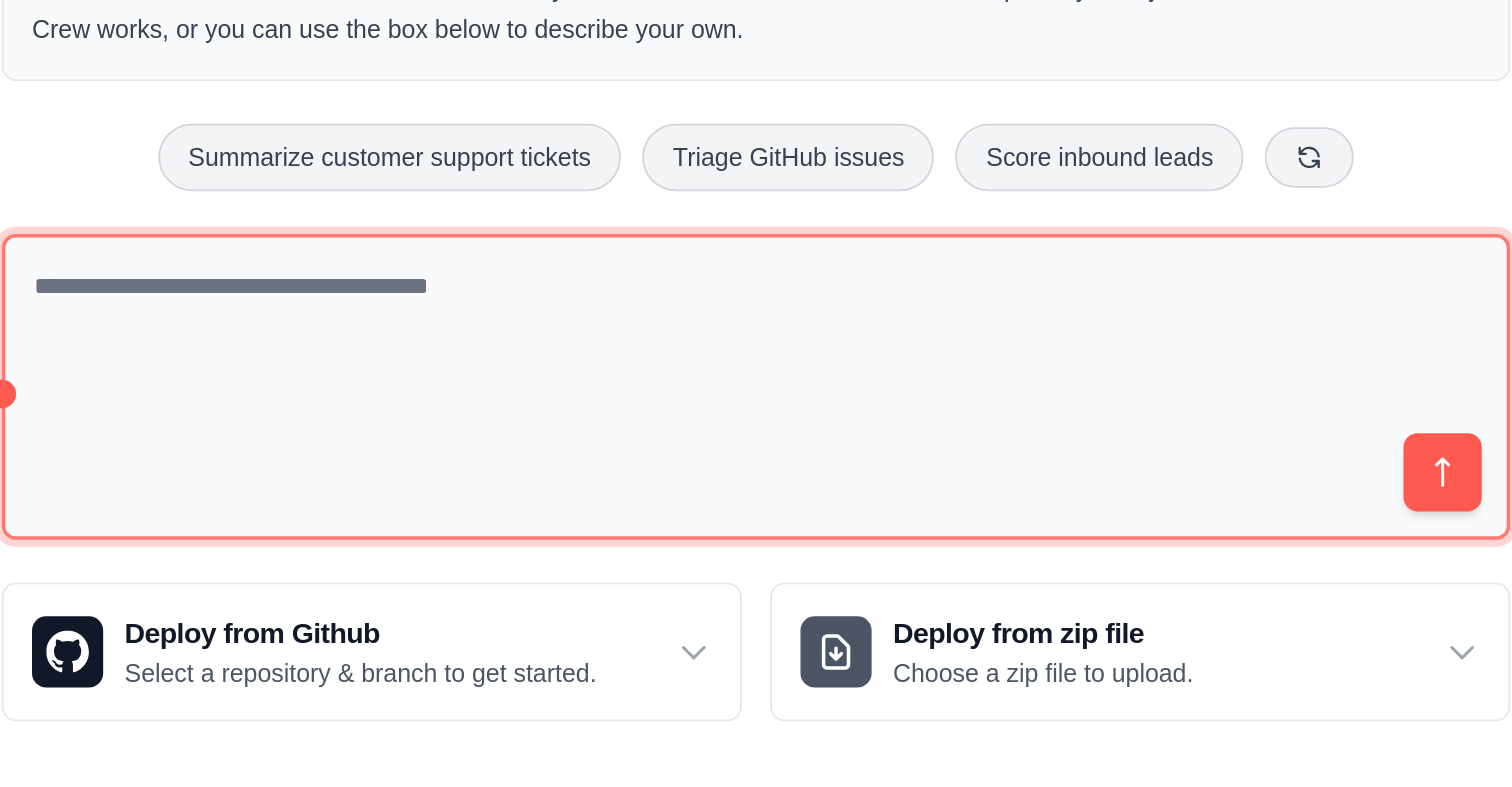 click at bounding box center [852, 336] 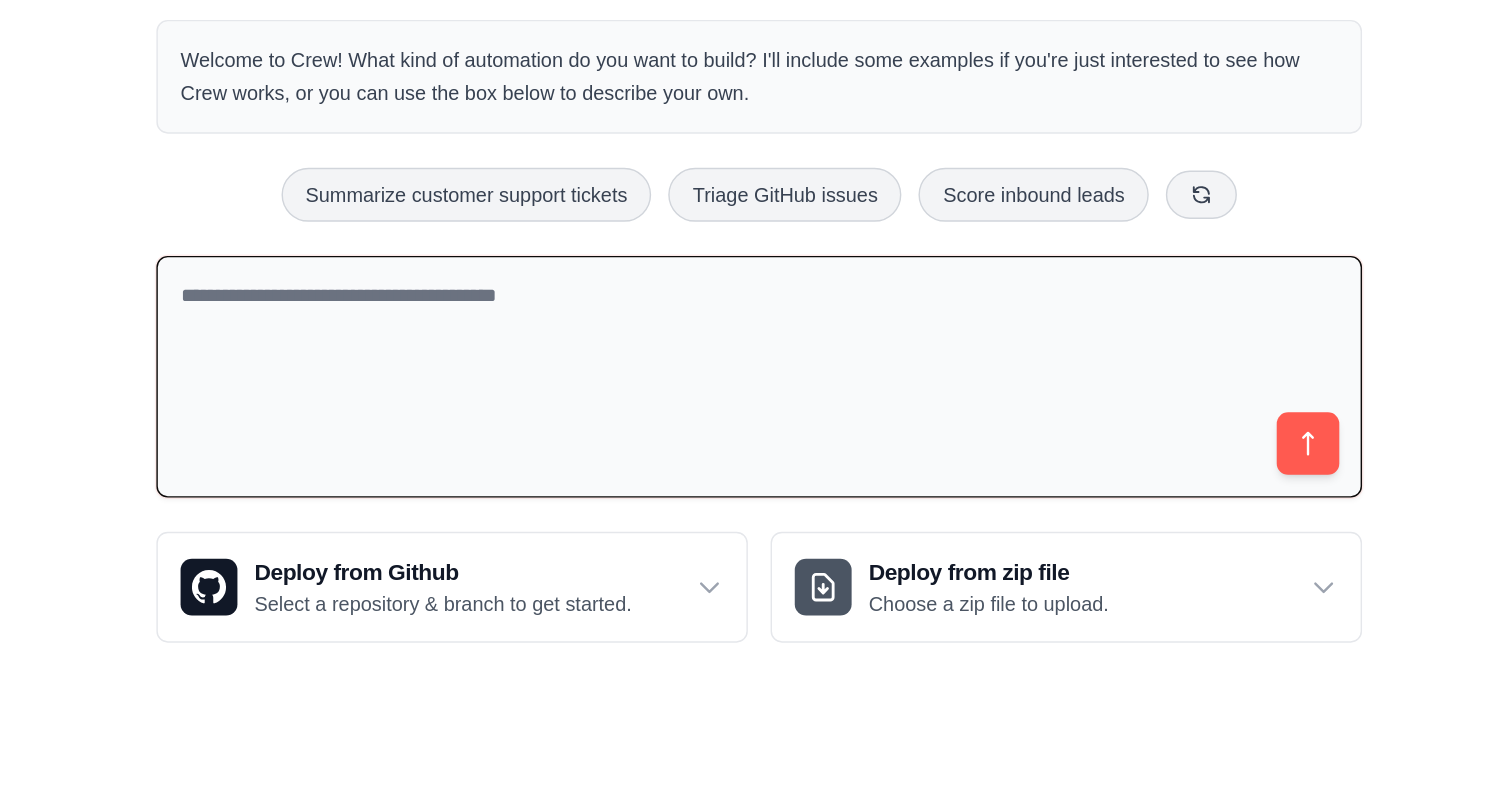 paste on "**********" 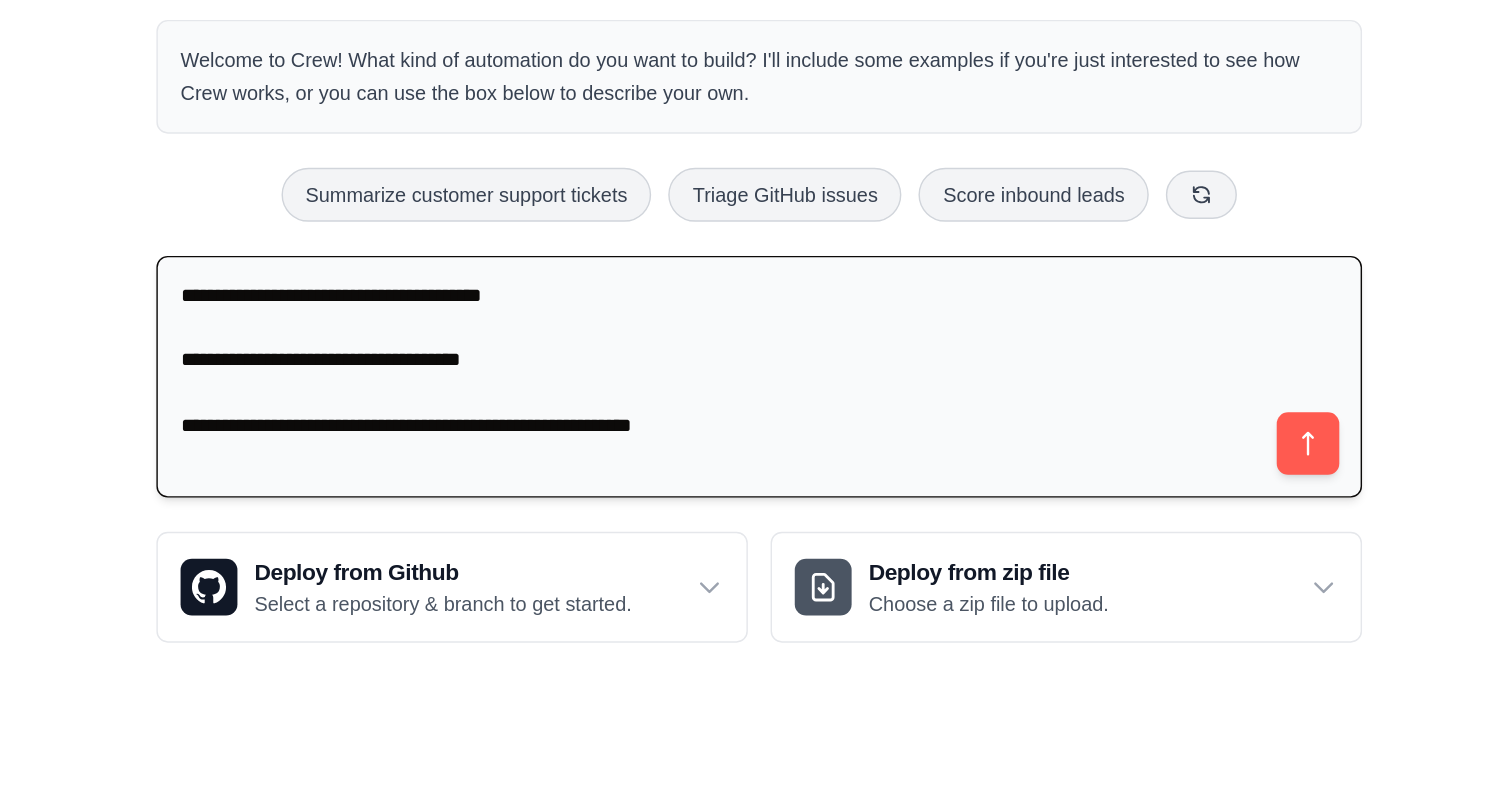 click on "**********" at bounding box center (852, 335) 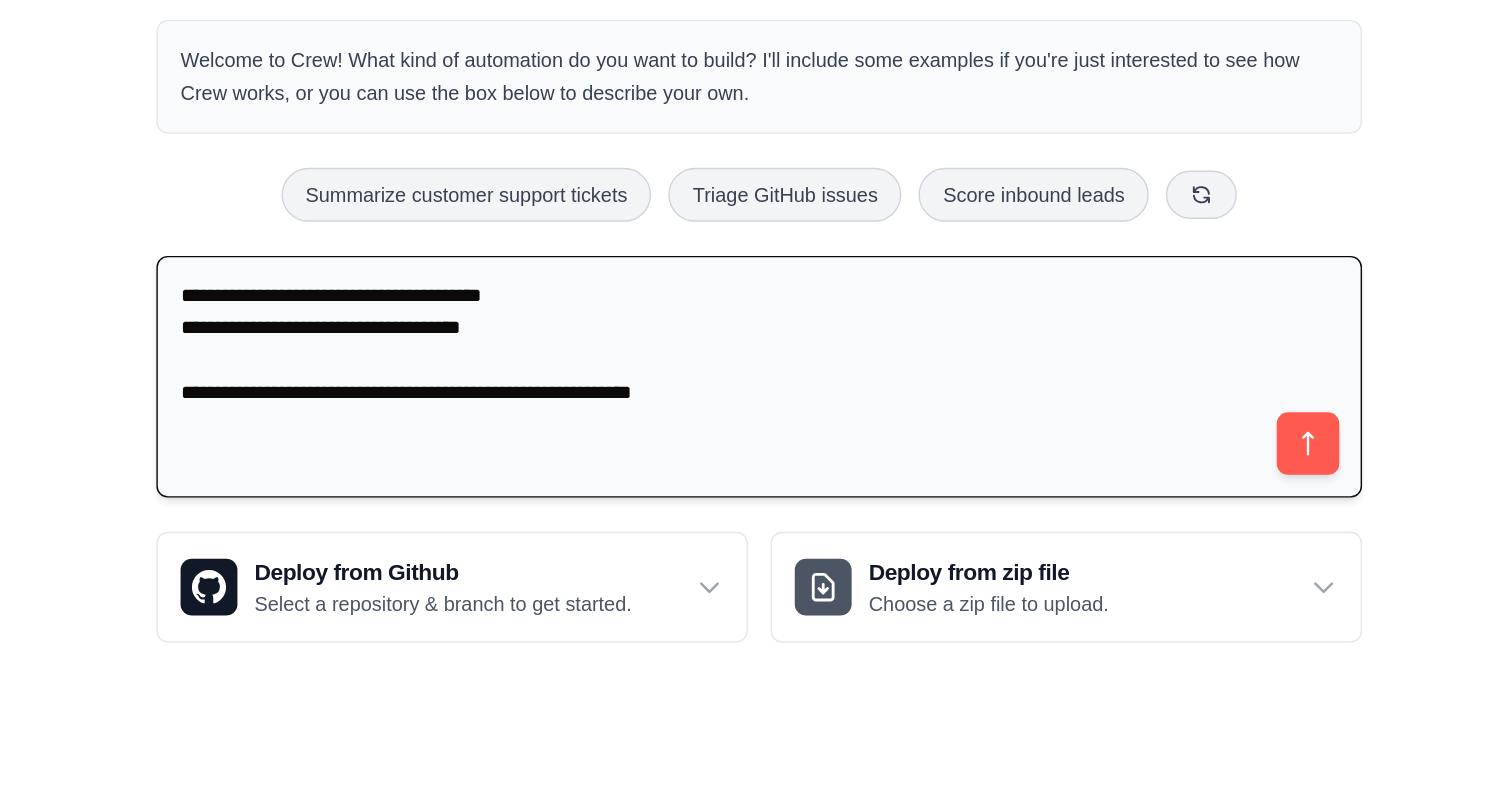 click on "**********" at bounding box center [852, 335] 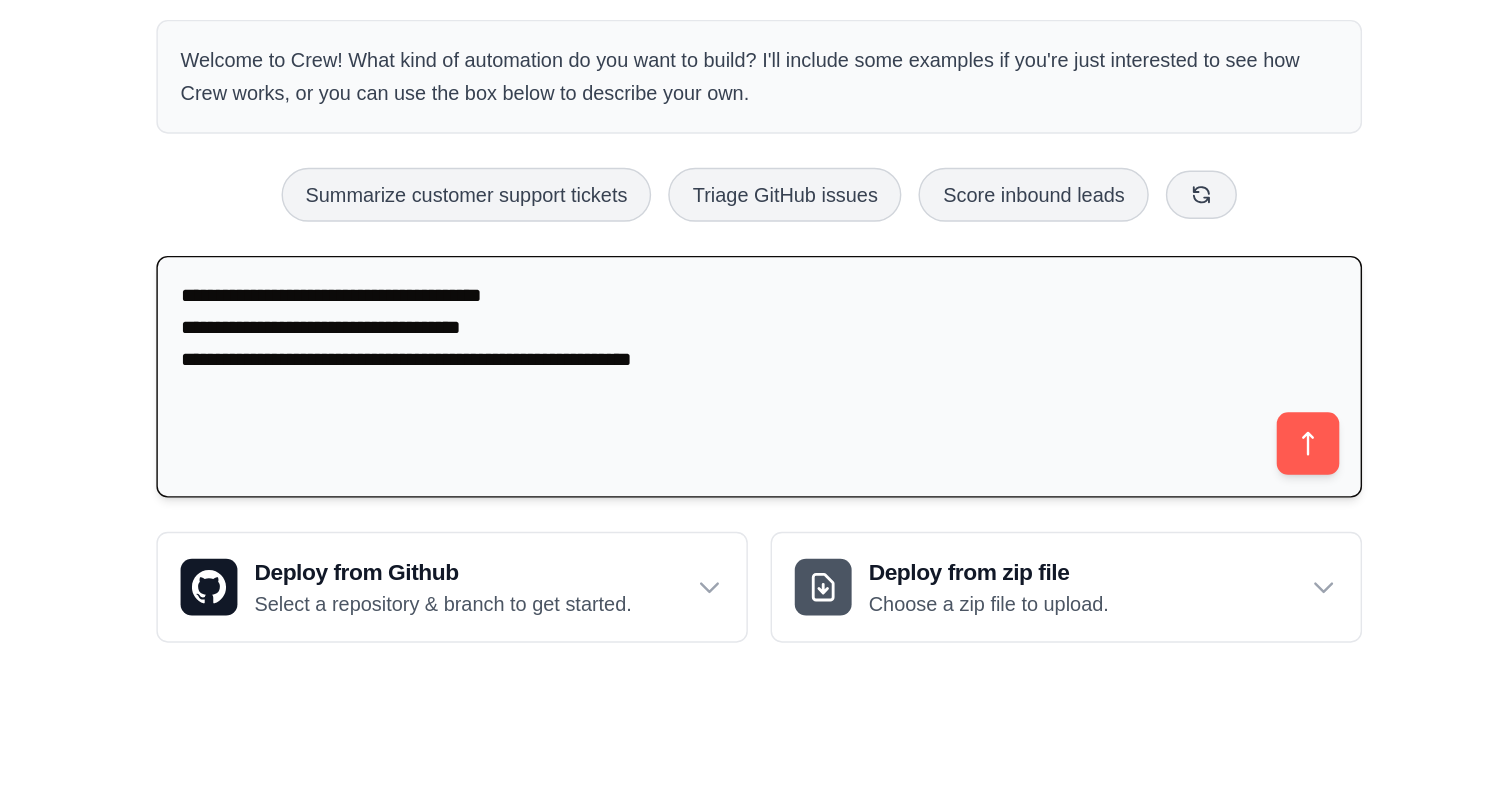 click on "**********" at bounding box center [852, 335] 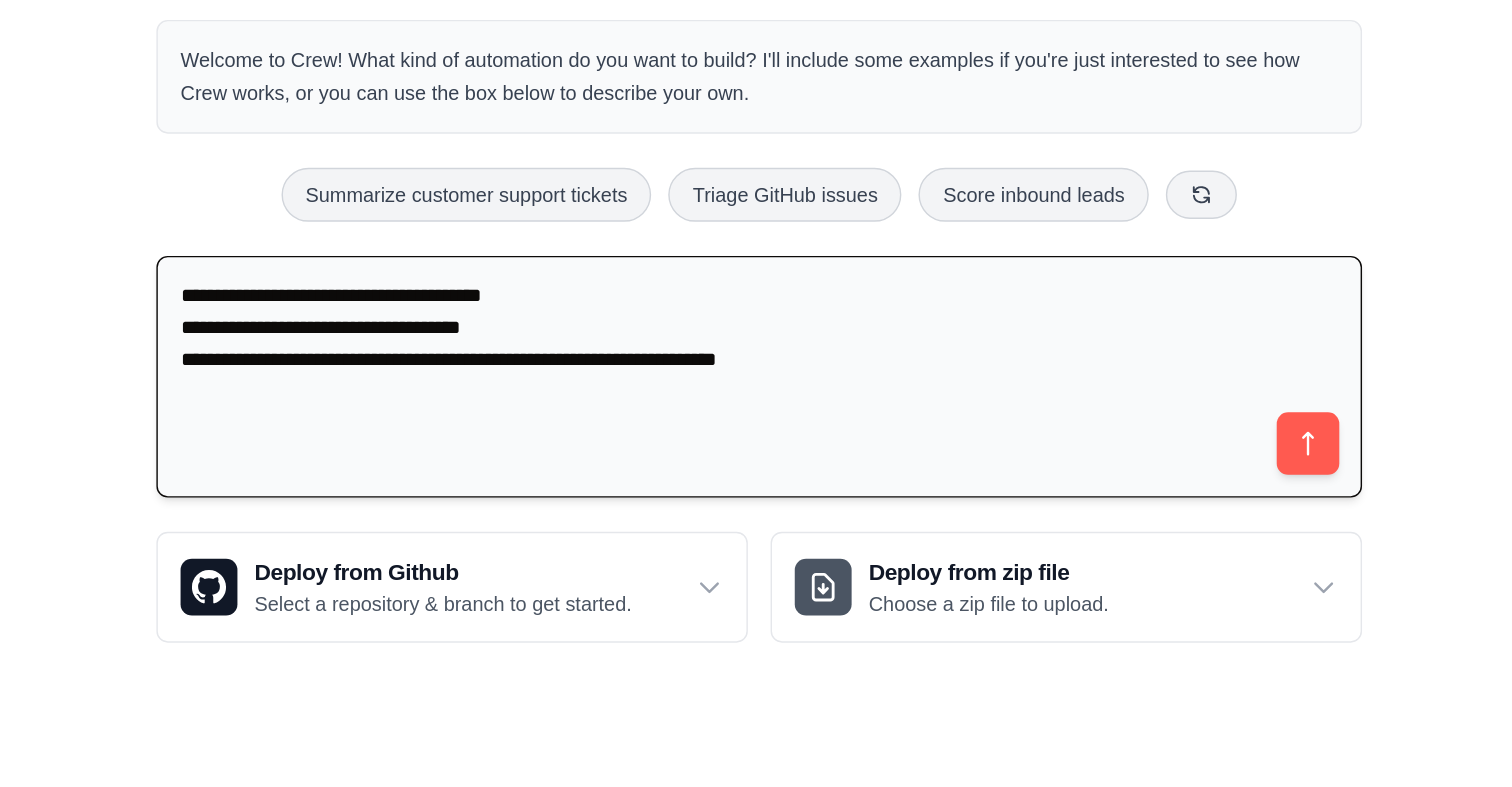 drag, startPoint x: 756, startPoint y: 321, endPoint x: 915, endPoint y: 317, distance: 159.05031 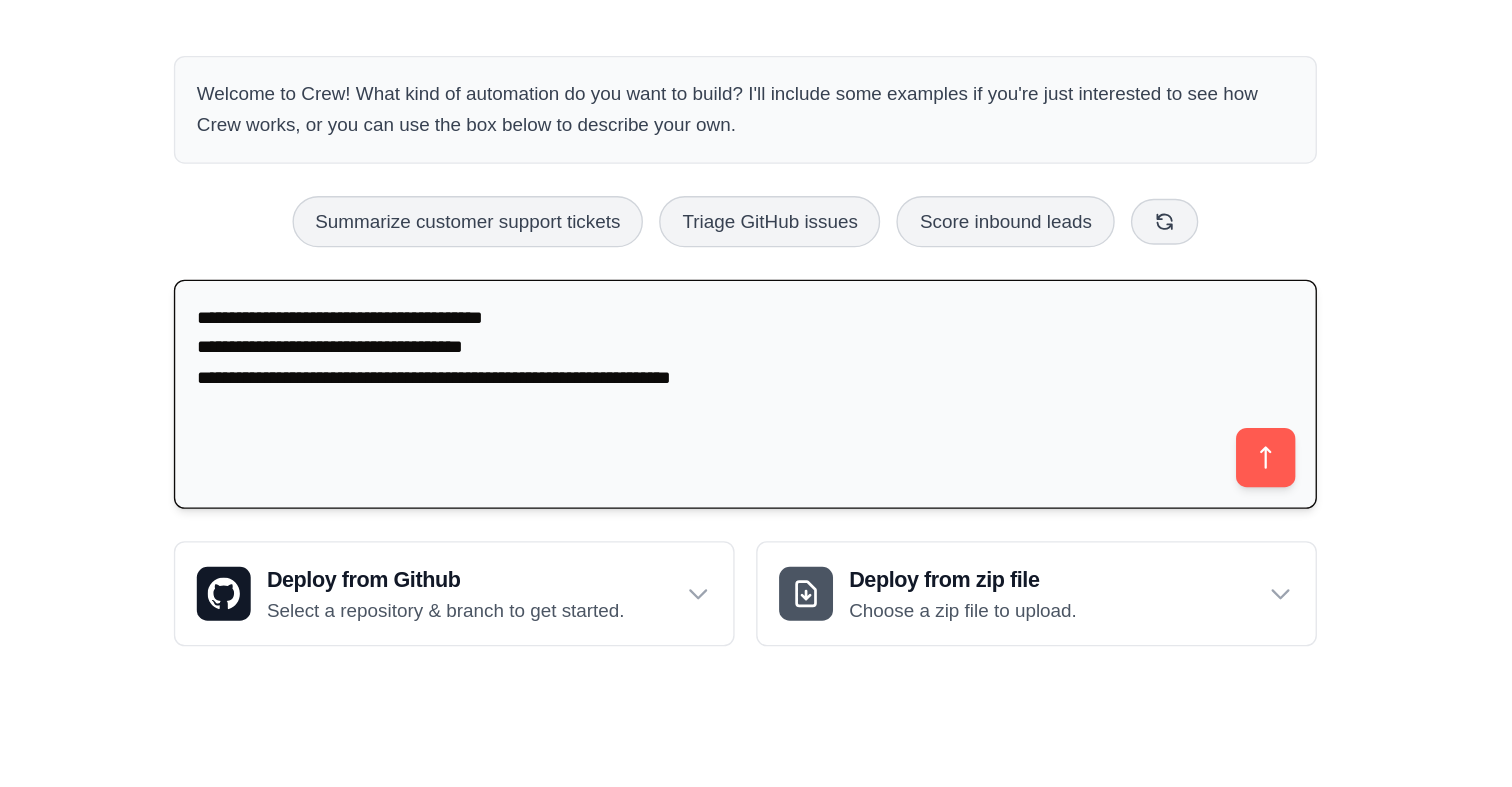 drag, startPoint x: 444, startPoint y: 302, endPoint x: 901, endPoint y: 315, distance: 457.18488 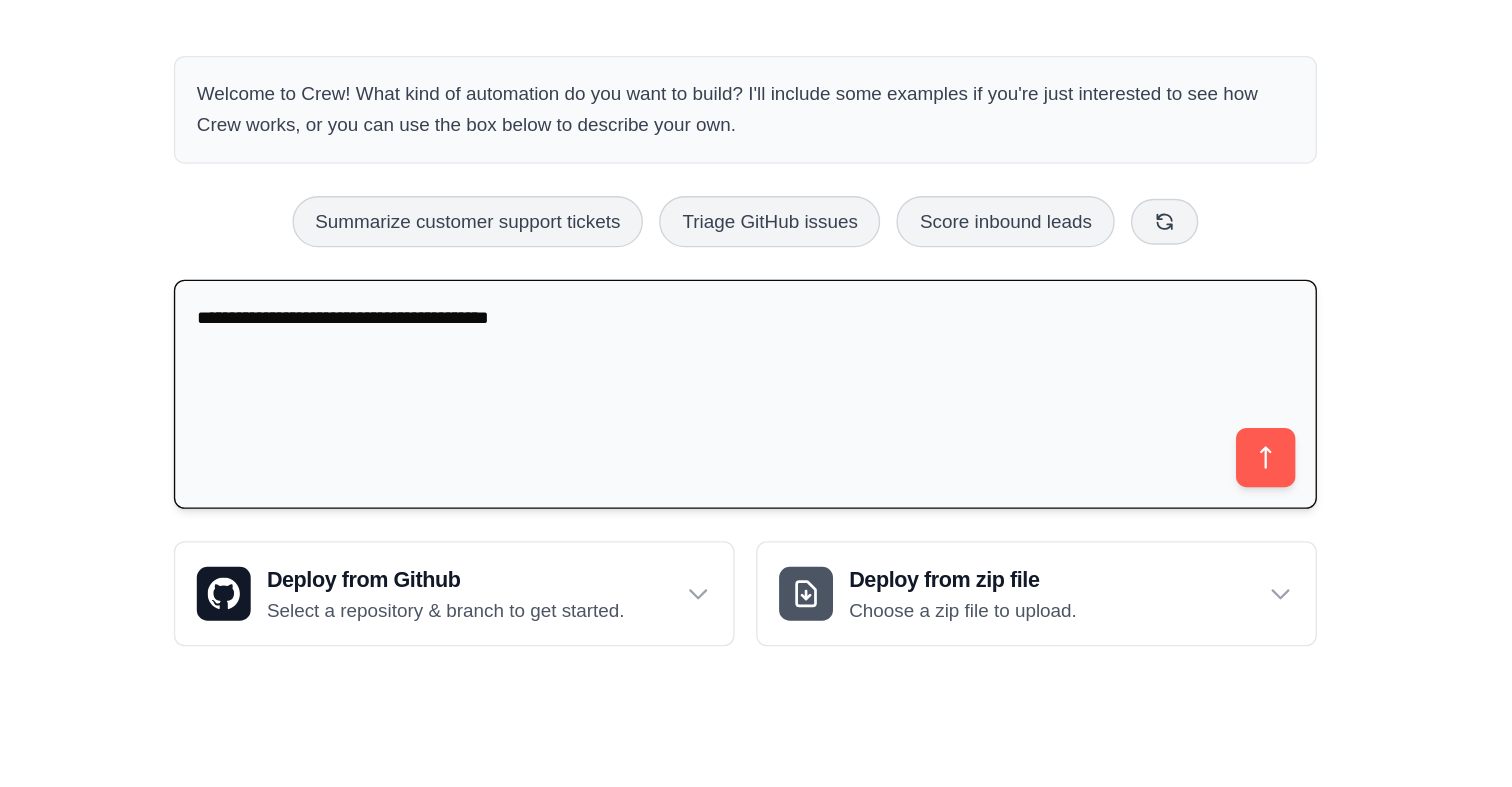 type on "**********" 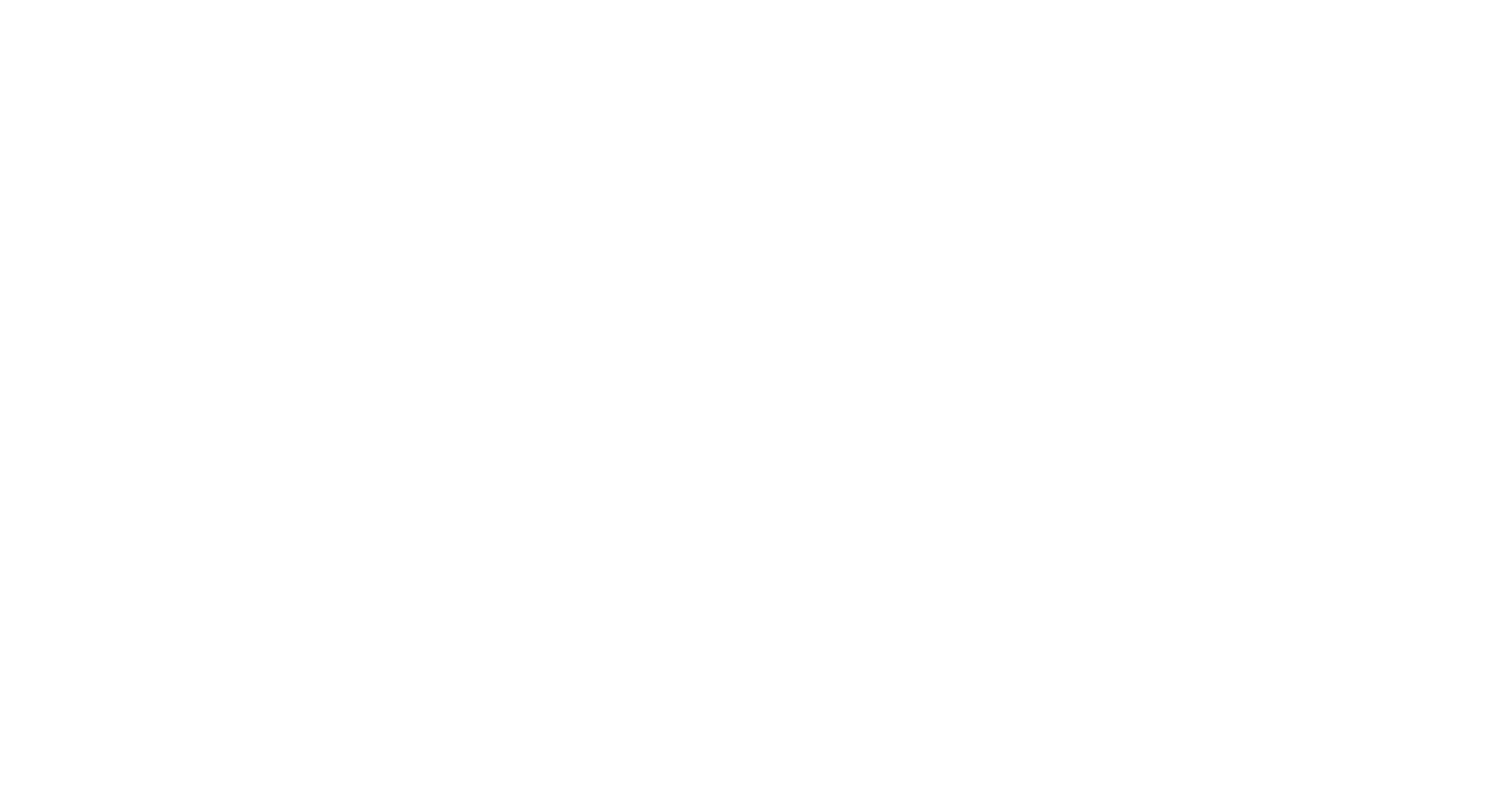 scroll, scrollTop: 0, scrollLeft: 0, axis: both 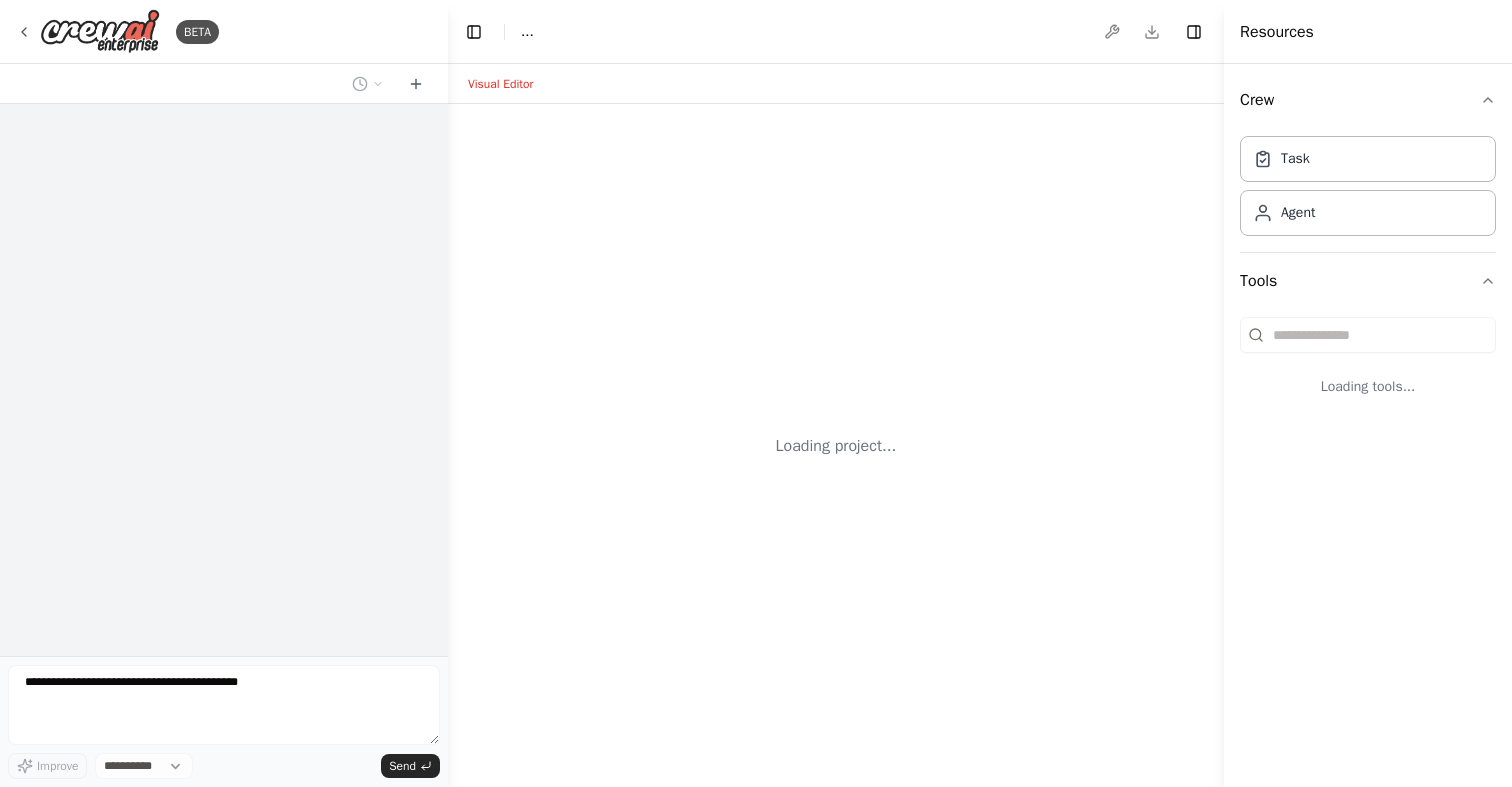 select on "****" 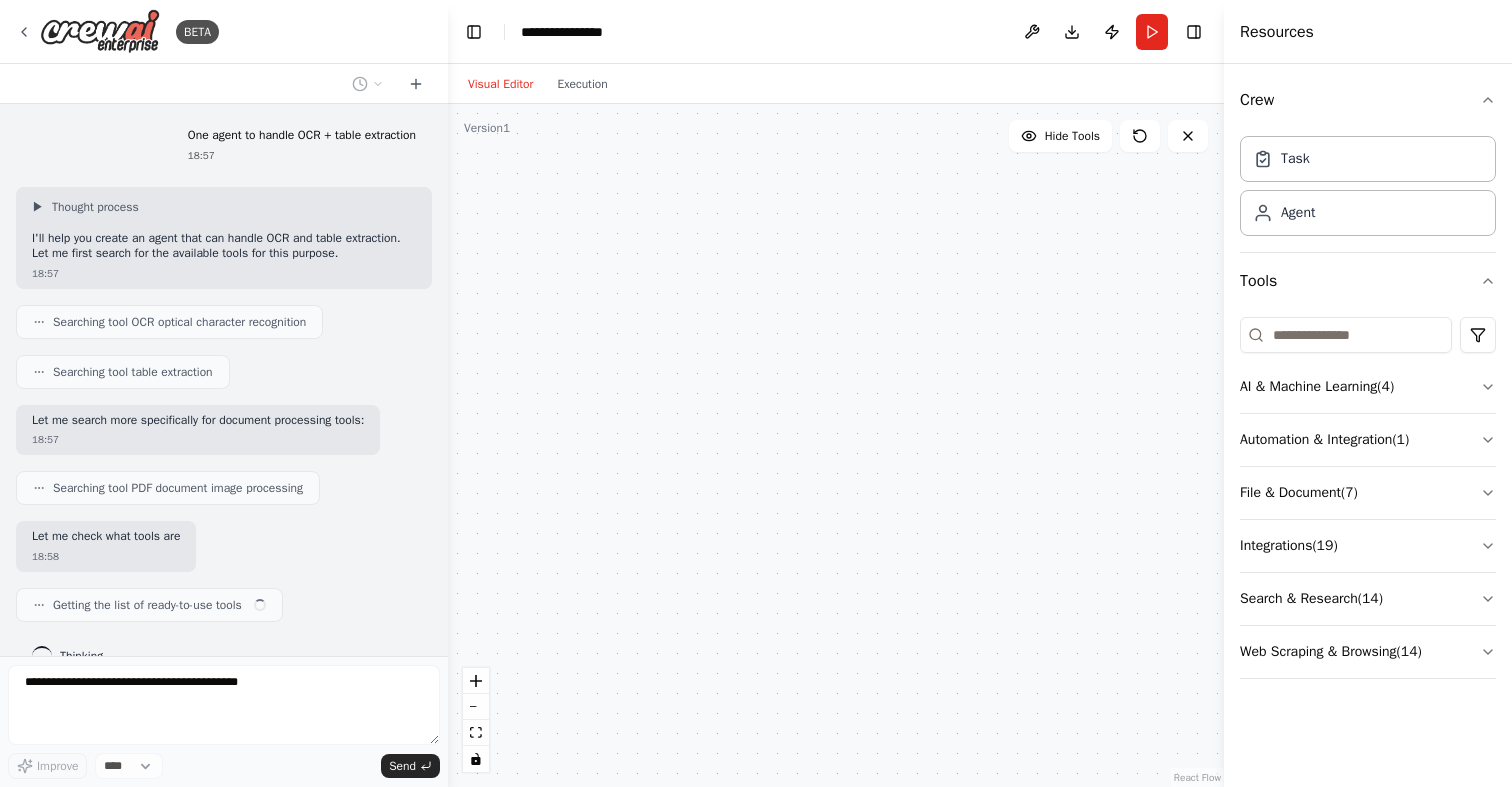 scroll, scrollTop: 49, scrollLeft: 0, axis: vertical 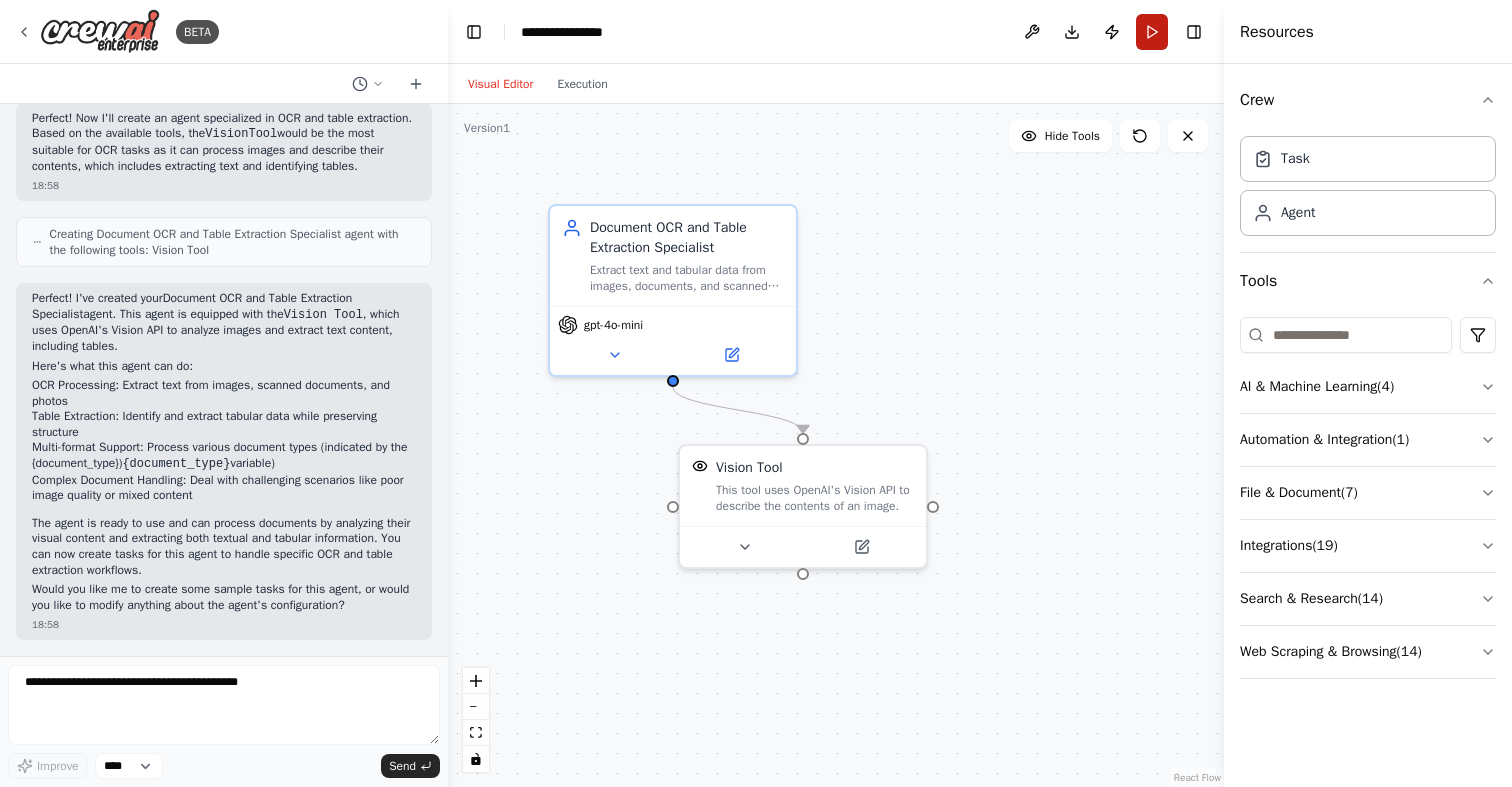 click on "Run" at bounding box center [1152, 32] 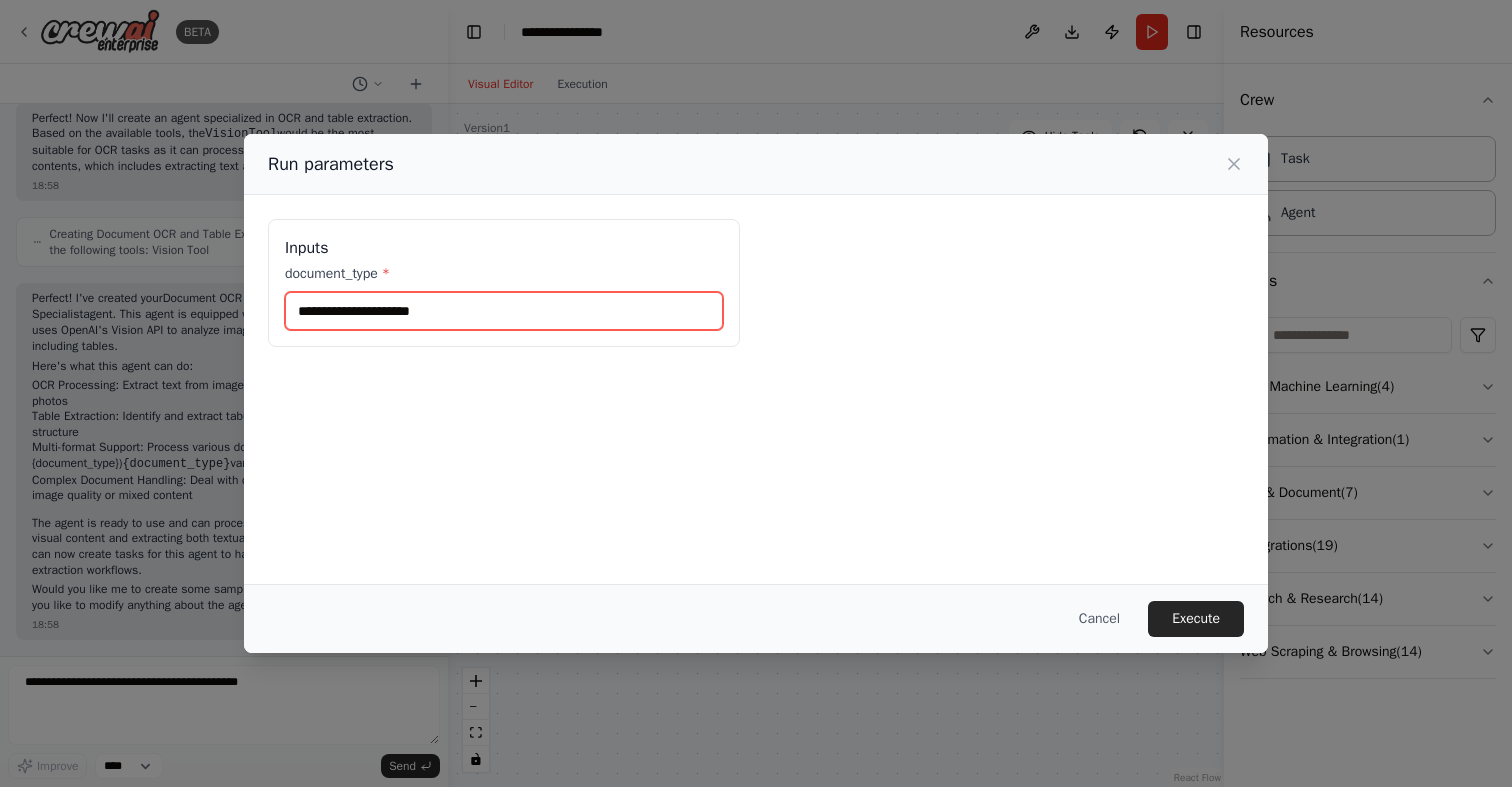 click on "document_type *" at bounding box center (504, 311) 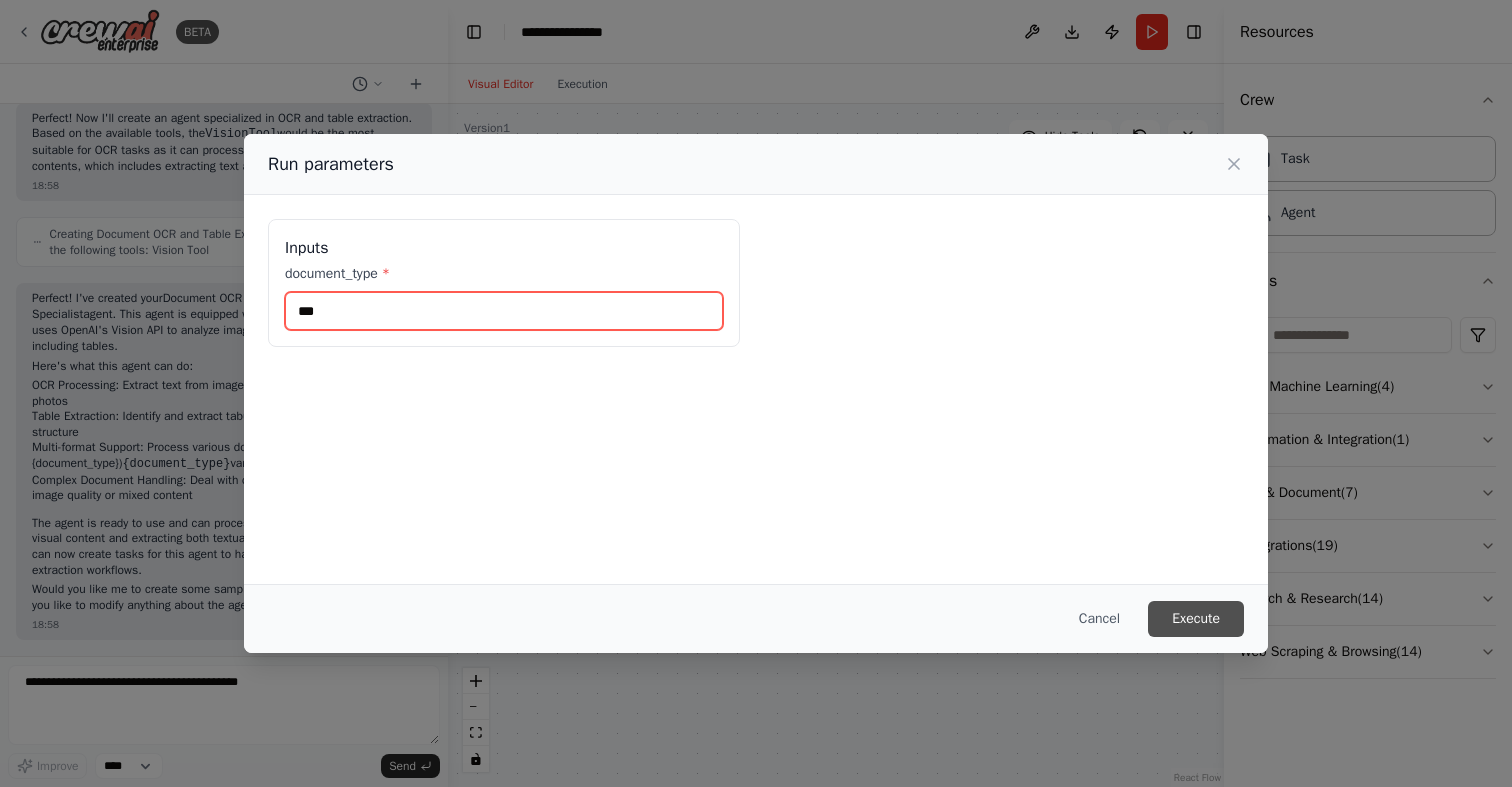 type on "***" 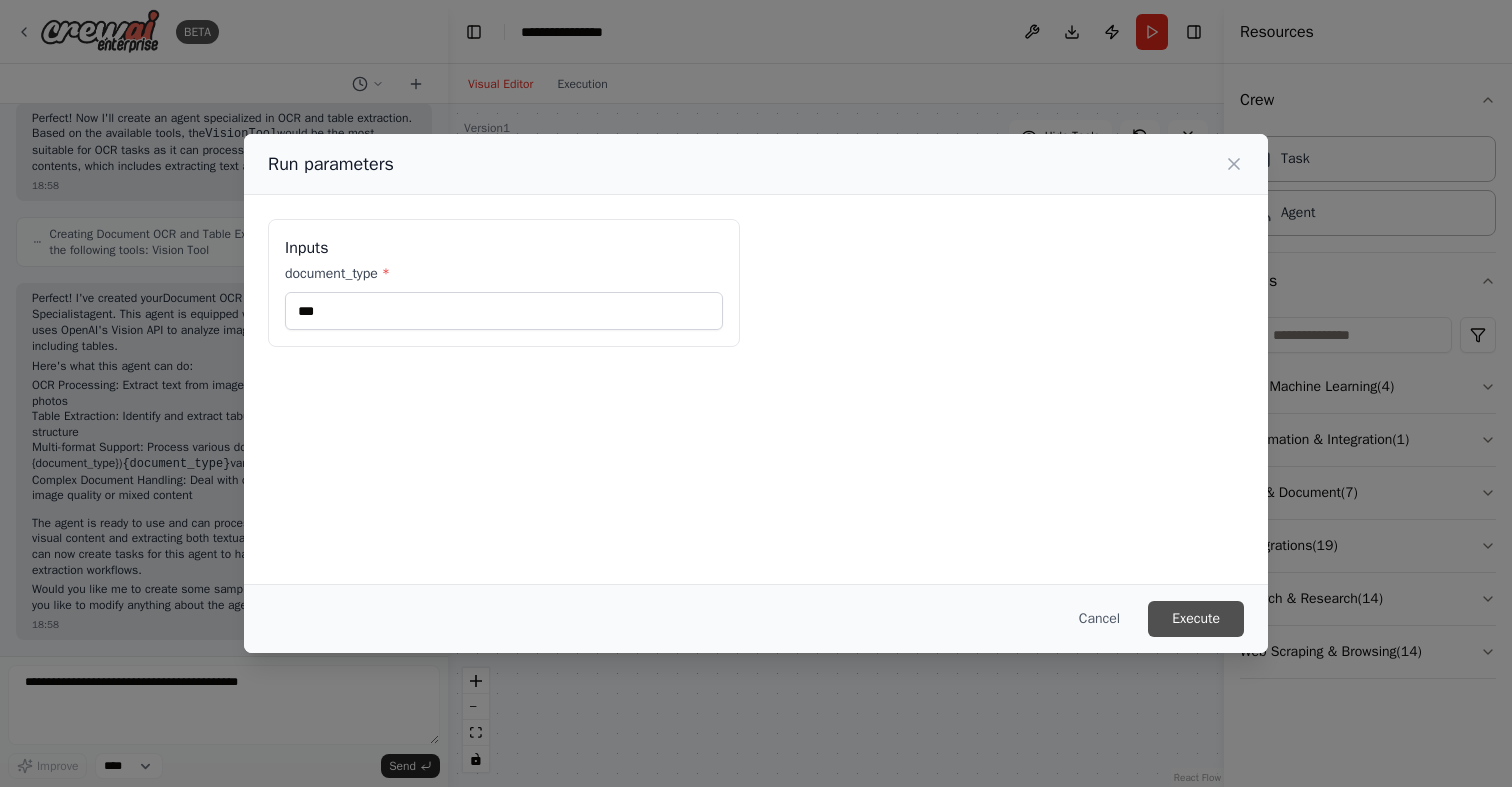 click on "Execute" at bounding box center (1196, 619) 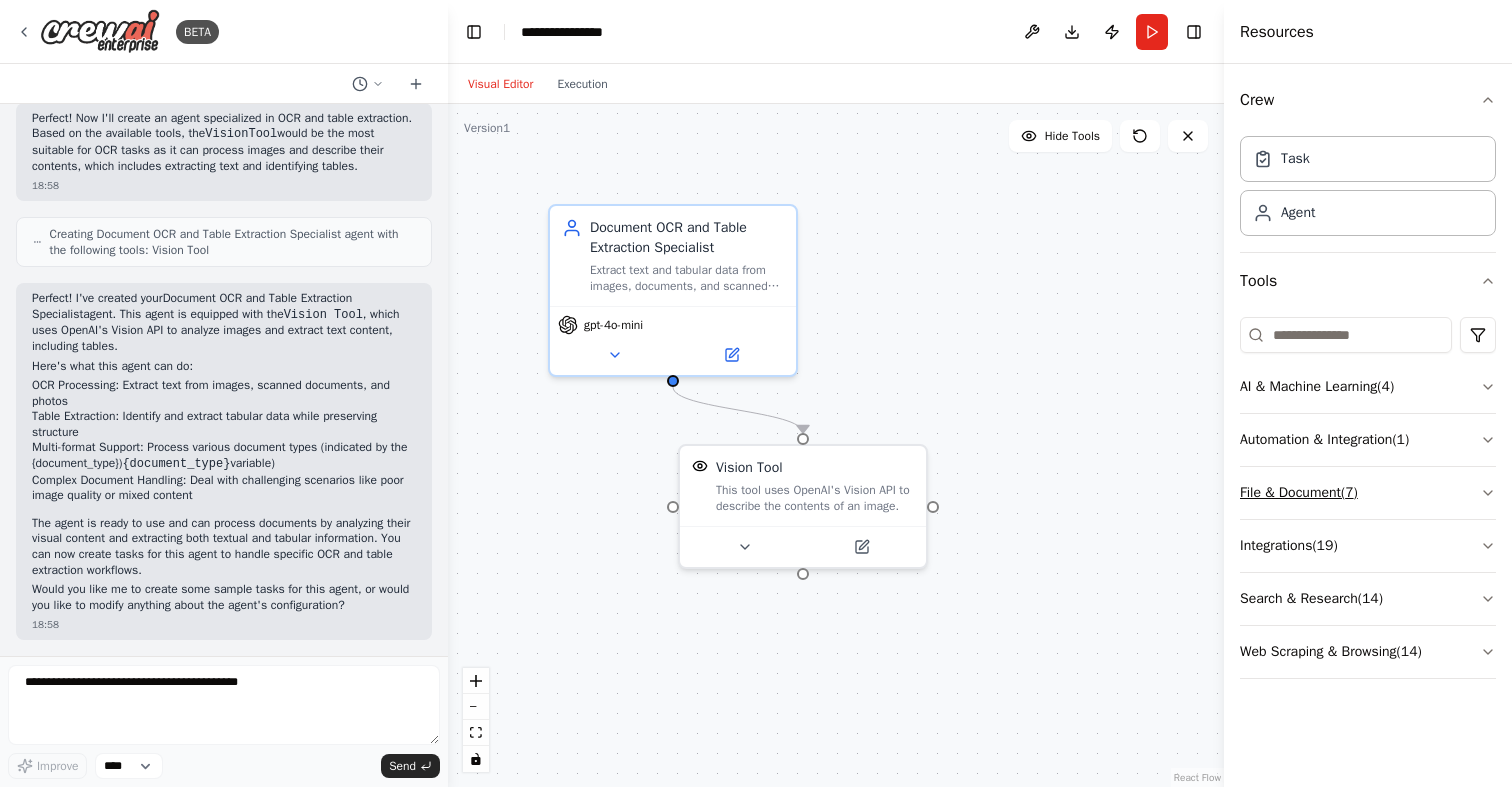 click 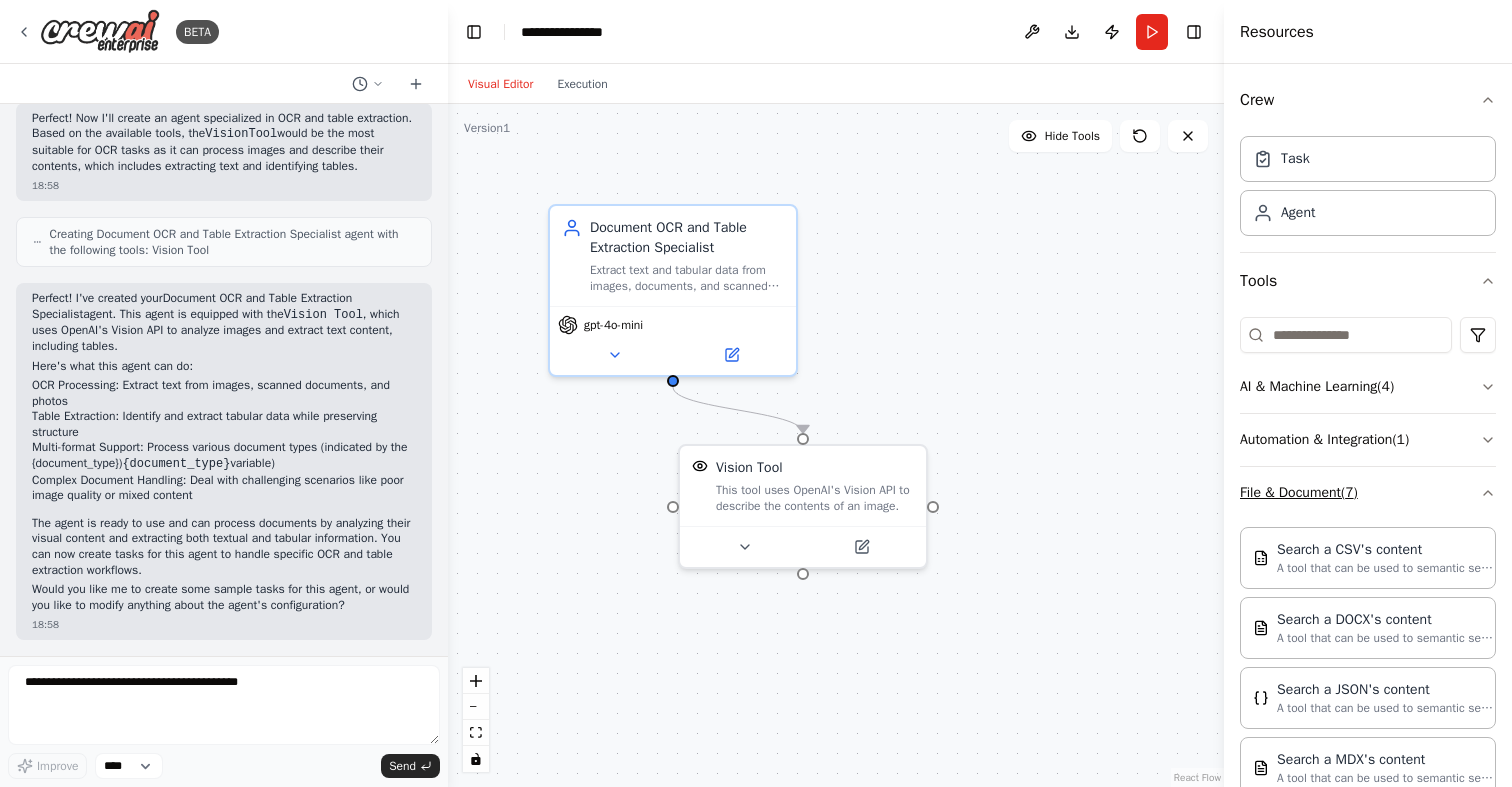 click 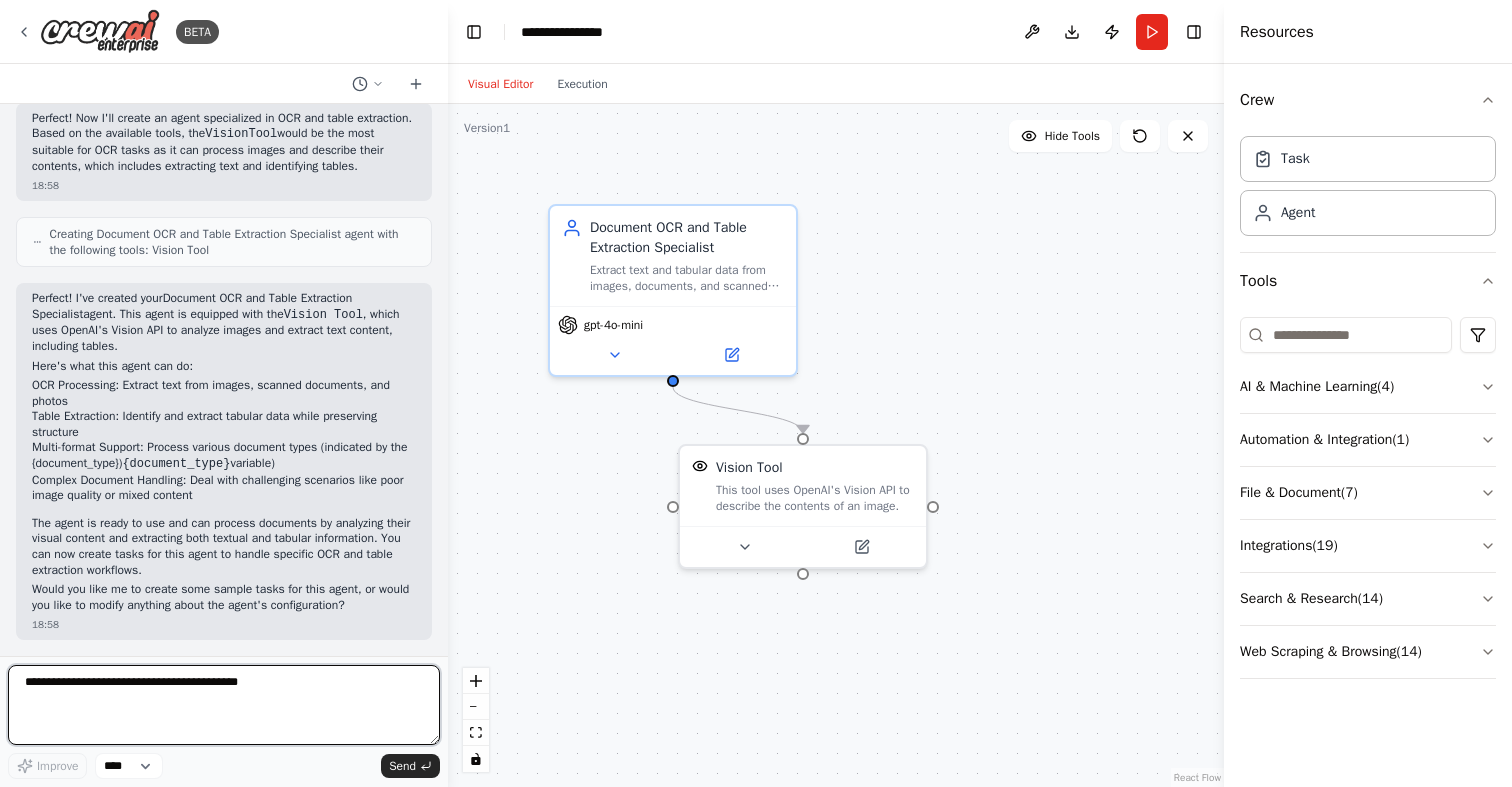 click at bounding box center [224, 705] 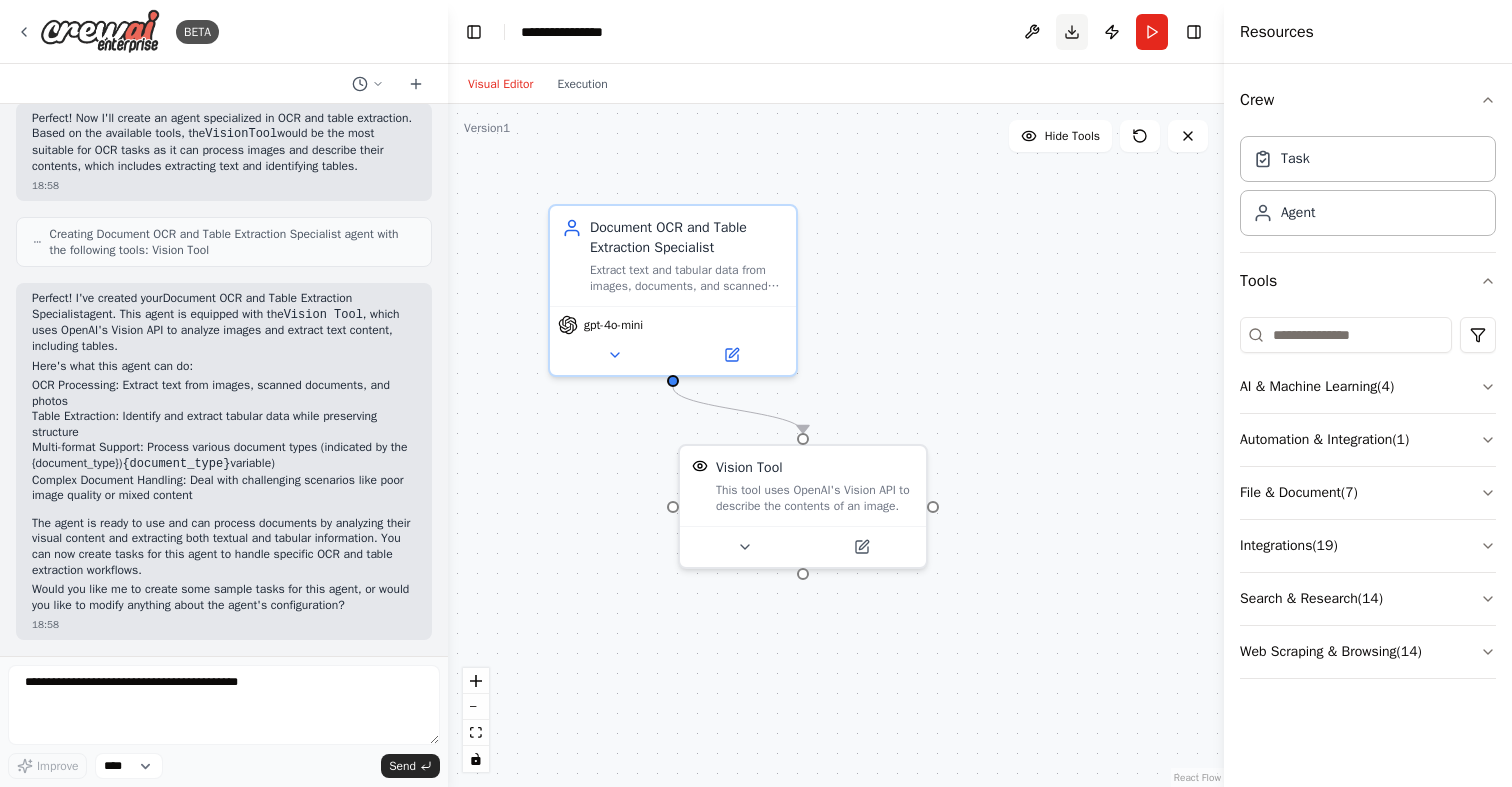 click on "Download" at bounding box center [1072, 32] 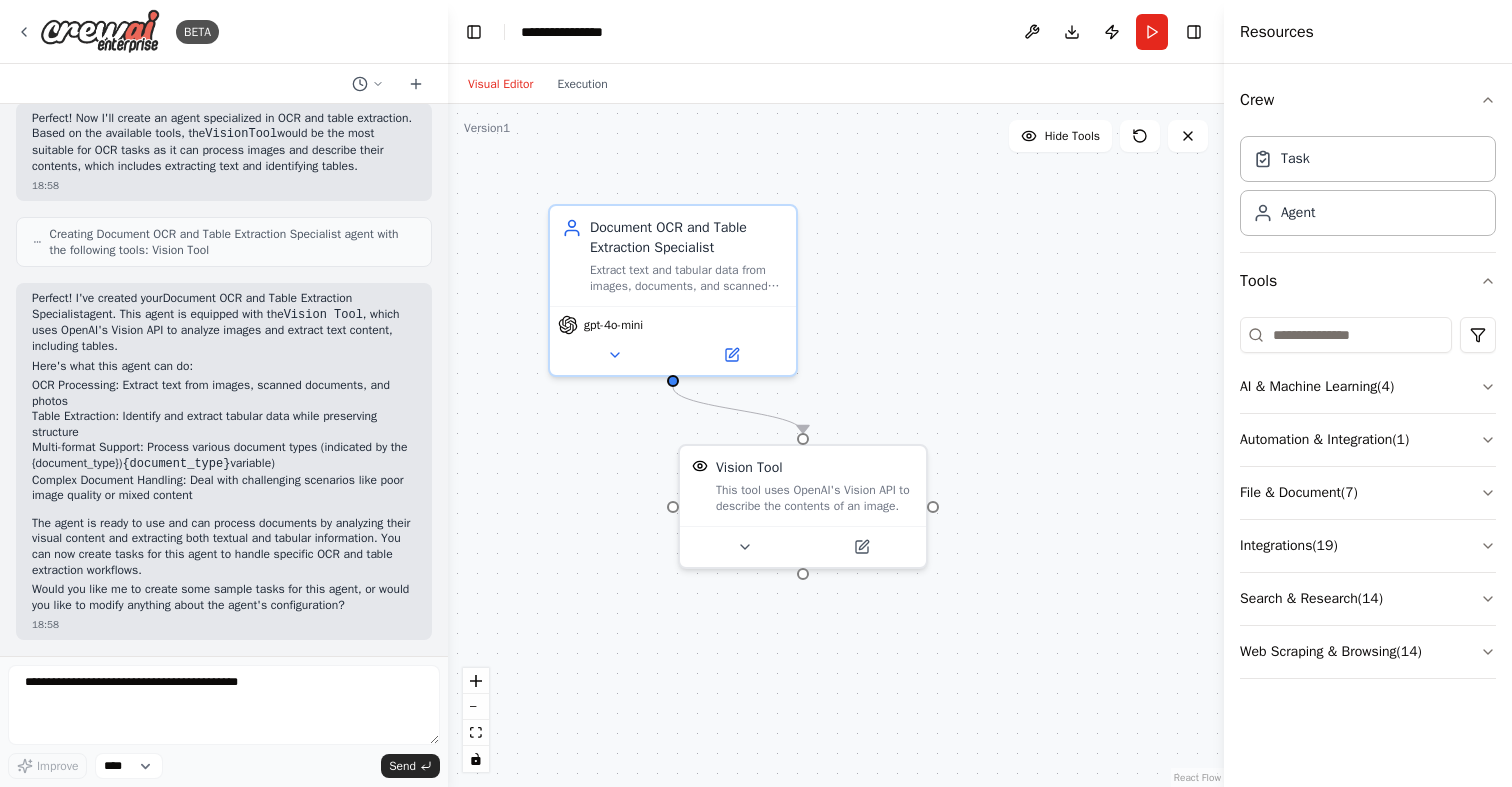click on ".deletable-edge-delete-btn {
width: 20px;
height: 20px;
border: 0px solid #ffffff;
color: #6b7280;
background-color: #f8fafc;
cursor: pointer;
border-radius: 50%;
font-size: 12px;
padding: 3px;
display: flex;
align-items: center;
justify-content: center;
transition: all 0.2s cubic-bezier(0.4, 0, 0.2, 1);
box-shadow: 0 2px 4px rgba(0, 0, 0, 0.1);
}
.deletable-edge-delete-btn:hover {
background-color: #ef4444;
color: #ffffff;
border-color: #dc2626;
transform: scale(1.1);
box-shadow: 0 4px 12px rgba(239, 68, 68, 0.4);
}
.deletable-edge-delete-btn:active {
transform: scale(0.95);
box-shadow: 0 2px 4px rgba(239, 68, 68, 0.3);
}
Document OCR and Table Extraction Specialist gpt-4o-mini Vision Tool" at bounding box center [836, 445] 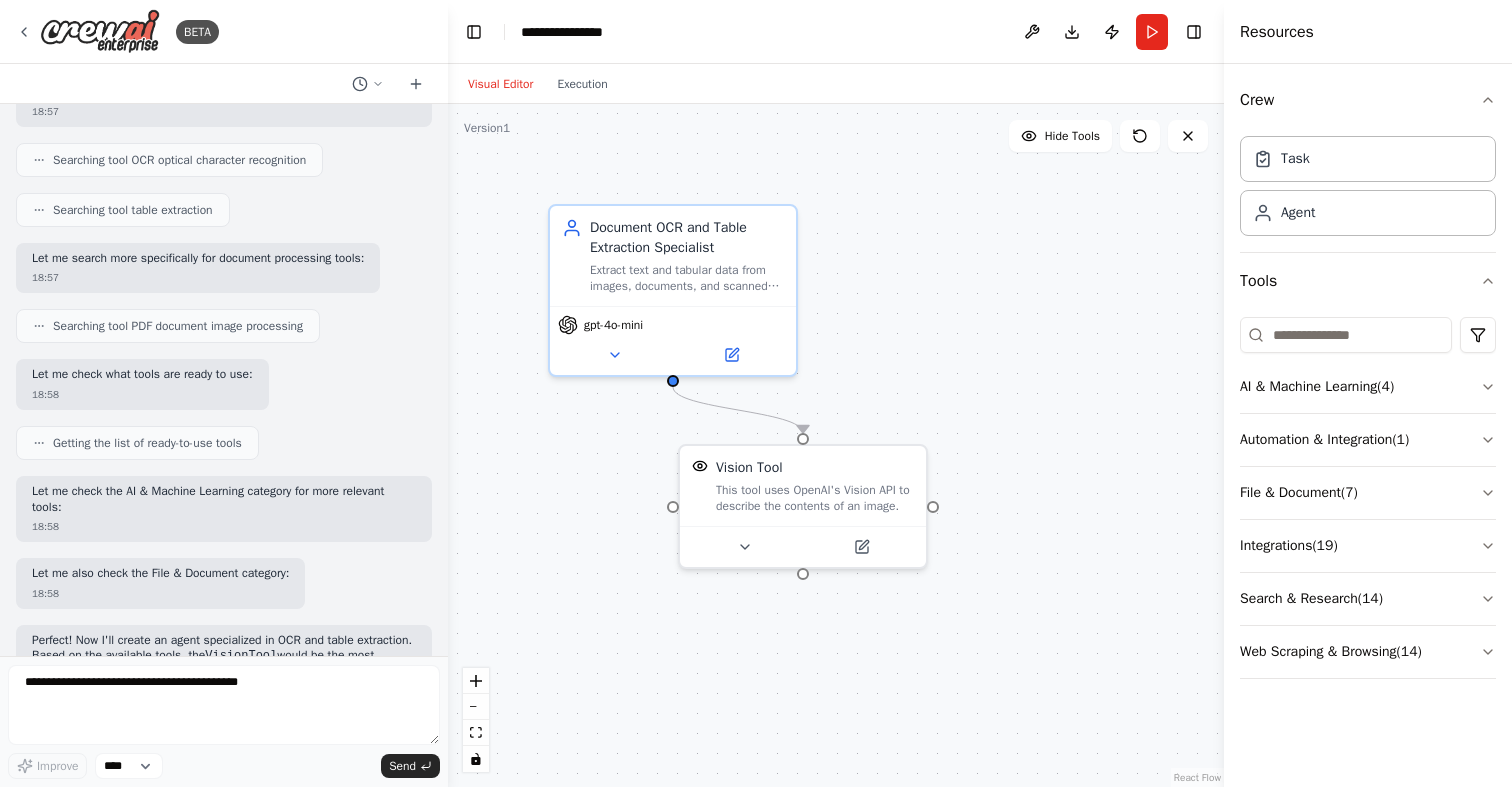 scroll, scrollTop: 0, scrollLeft: 0, axis: both 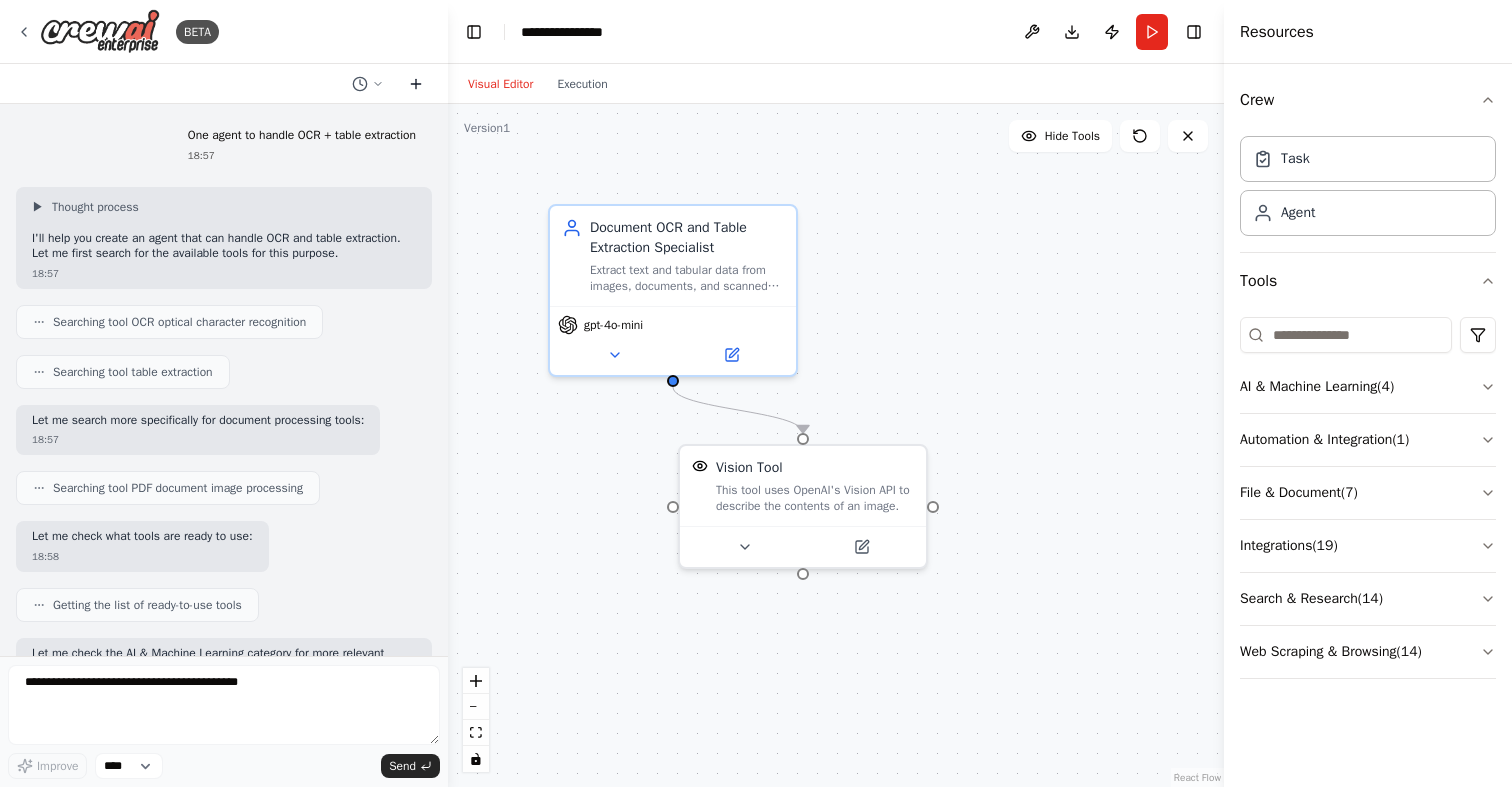 click 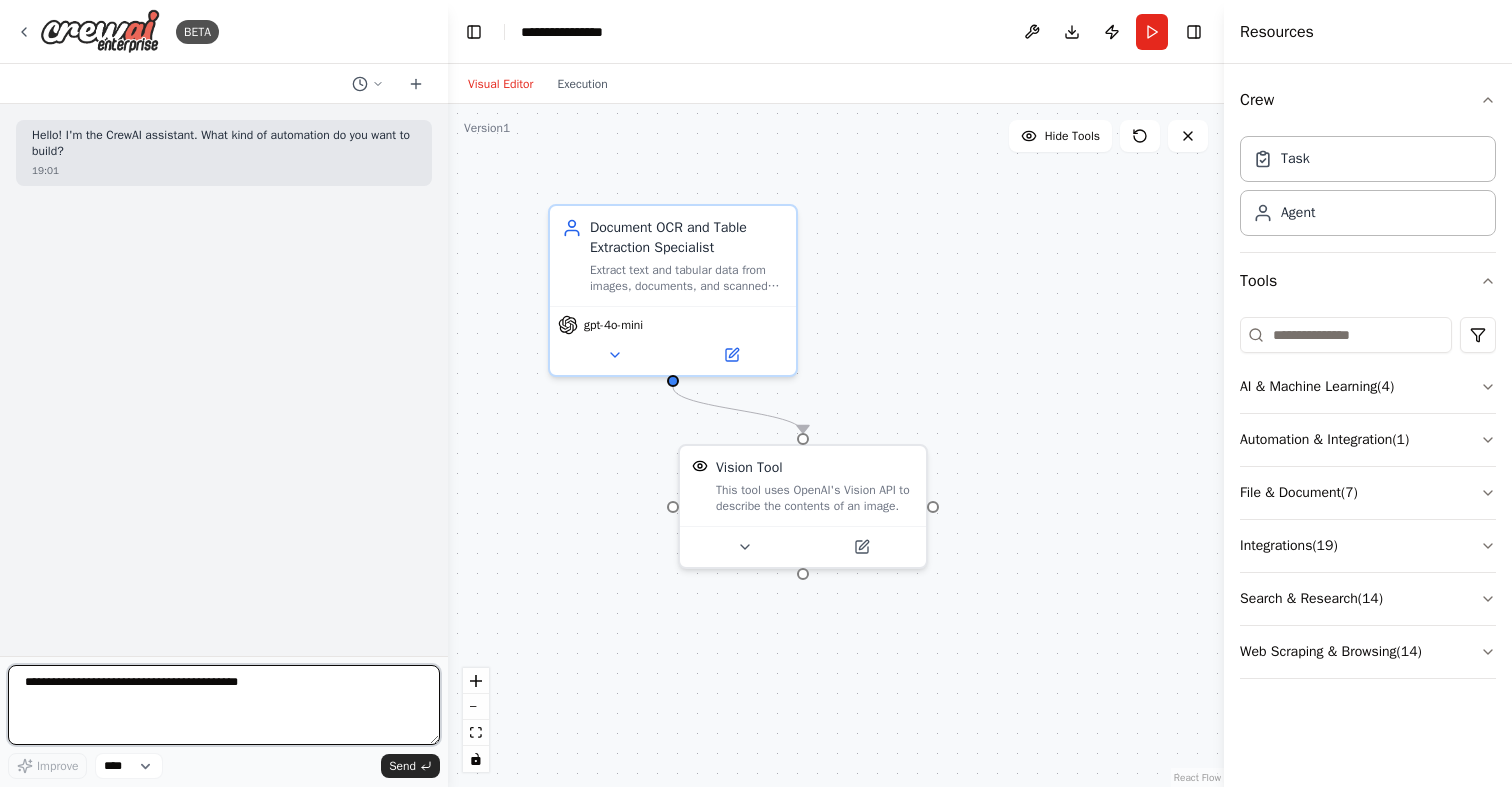 click at bounding box center (224, 705) 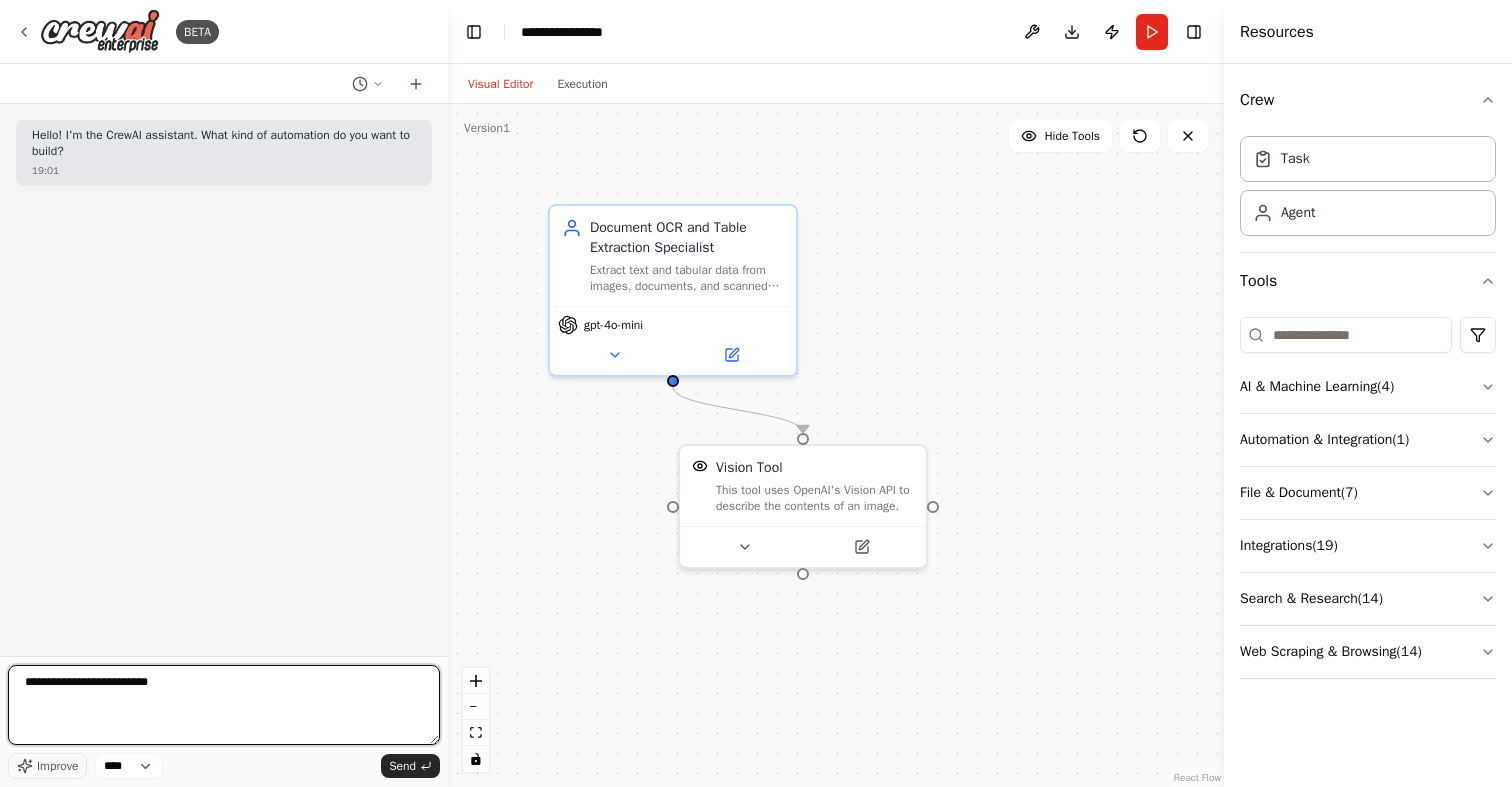 type on "**********" 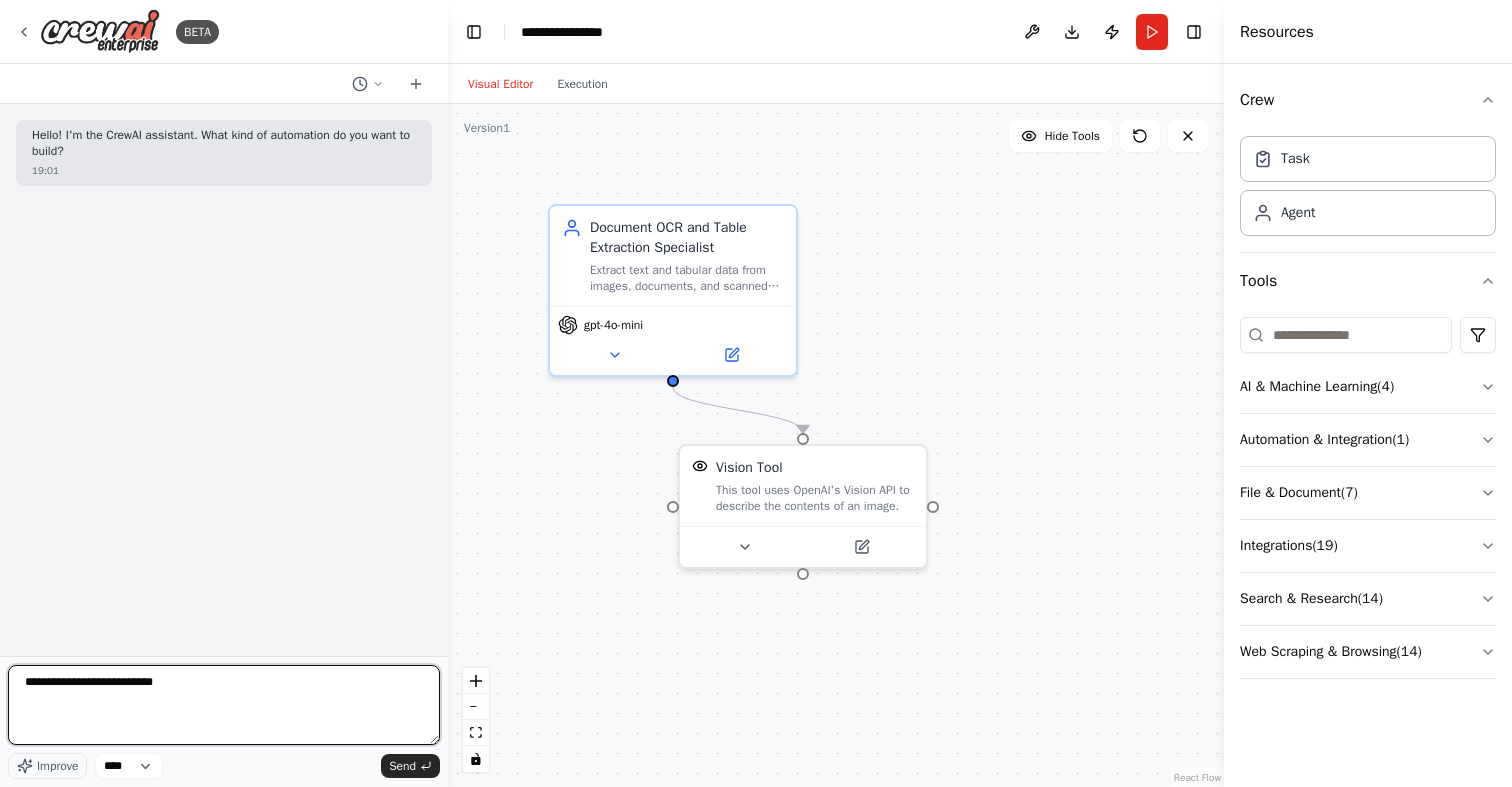 type 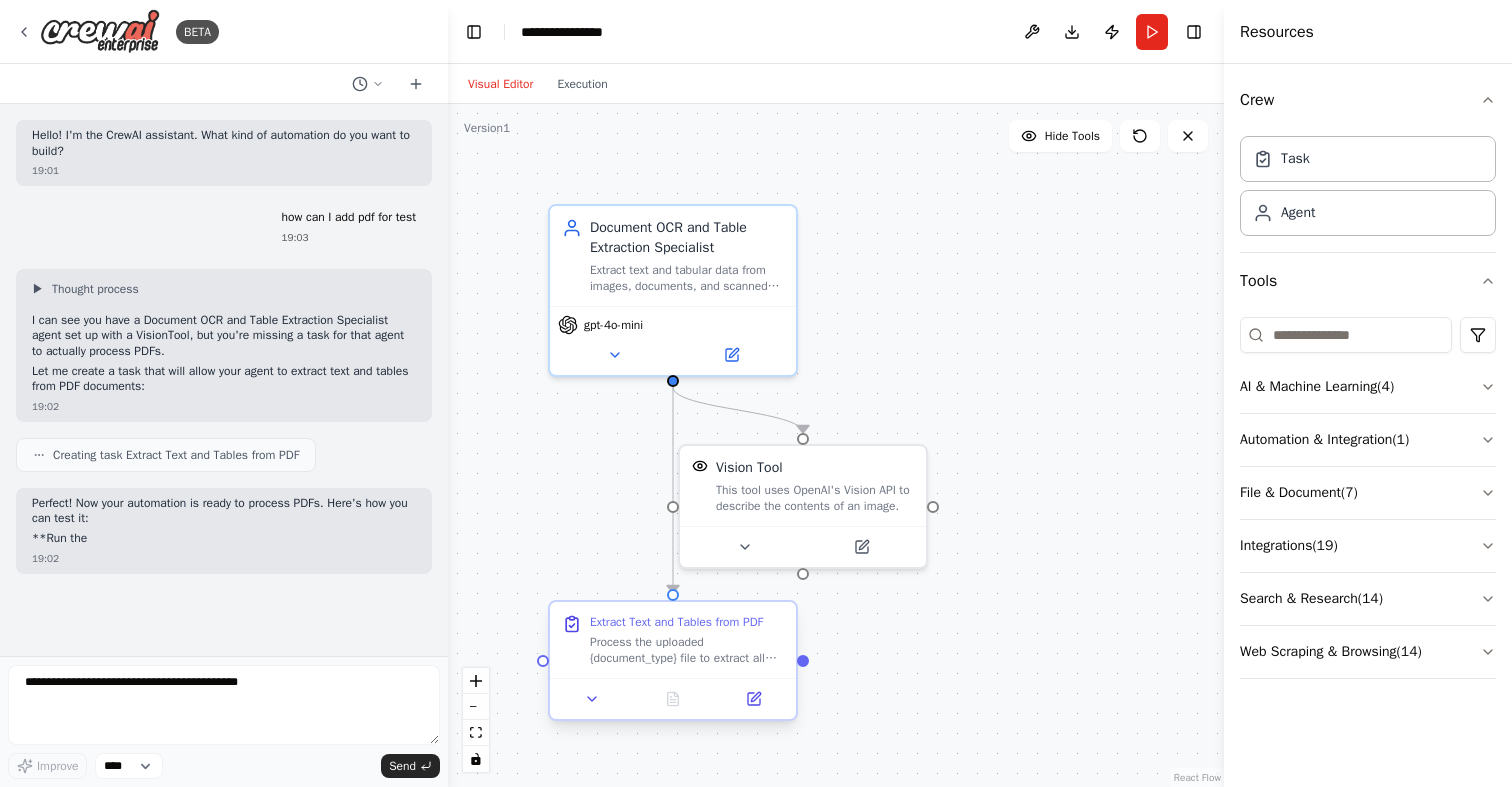 click on "Process the uploaded {document_type} file to extract all text content and identify any tables present. Use OCR technology to convert the document into structured, readable text format while preserving the original layout and table structure as much as possible." at bounding box center (687, 650) 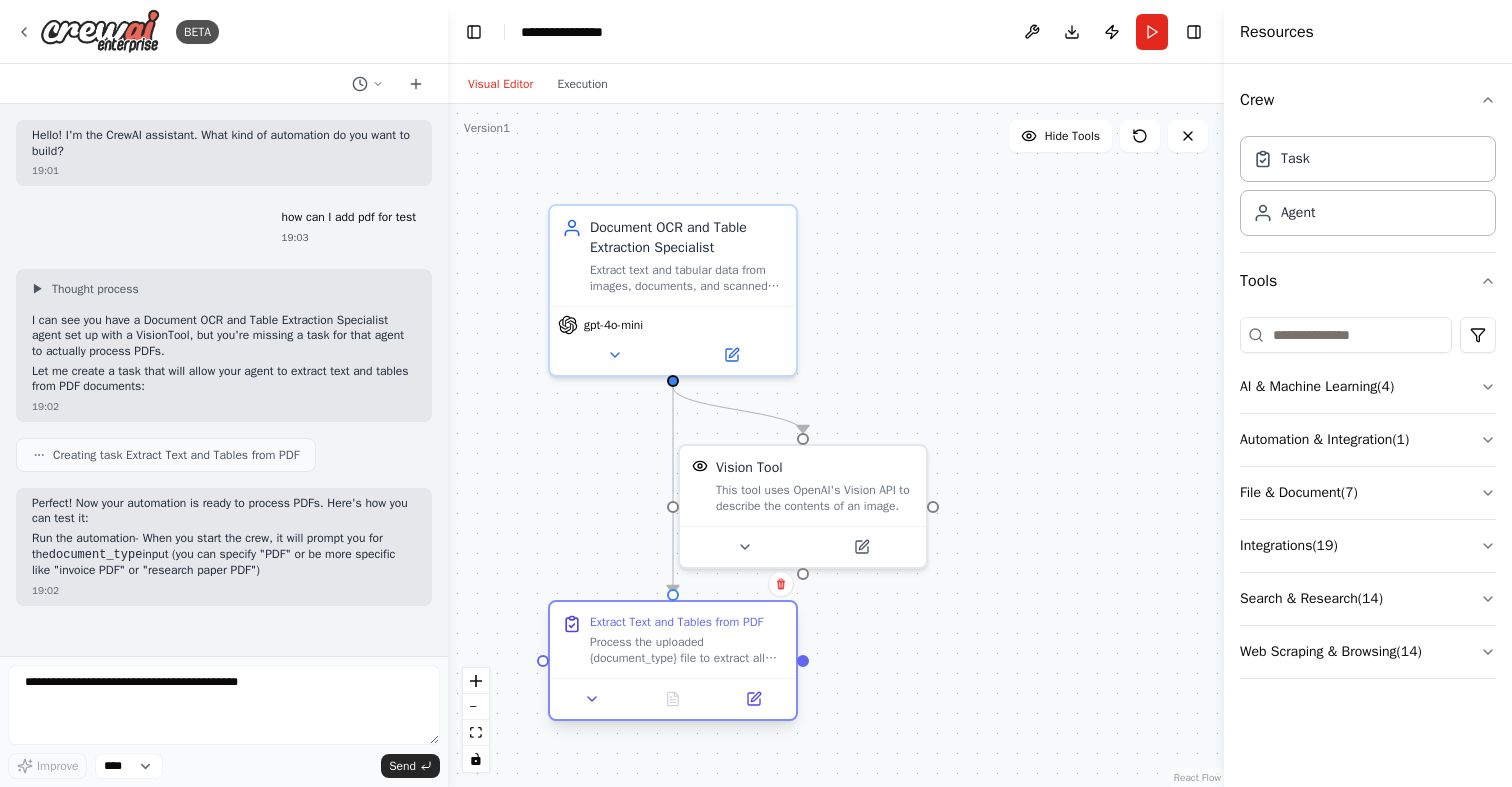 click on "Process the uploaded {document_type} file to extract all text content and identify any tables present. Use OCR technology to convert the document into structured, readable text format while preserving the original layout and table structure as much as possible." at bounding box center [687, 650] 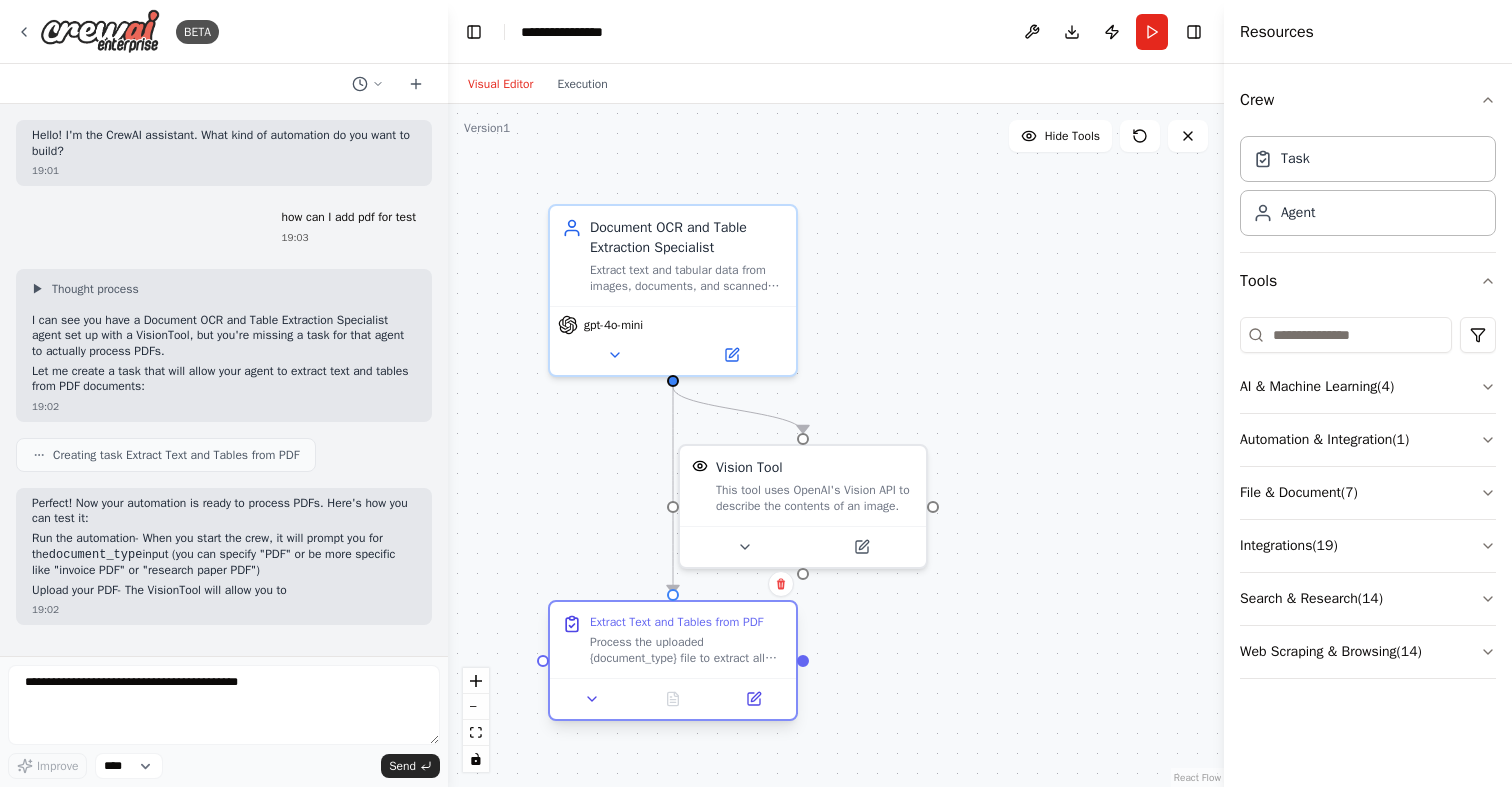 scroll, scrollTop: 0, scrollLeft: 0, axis: both 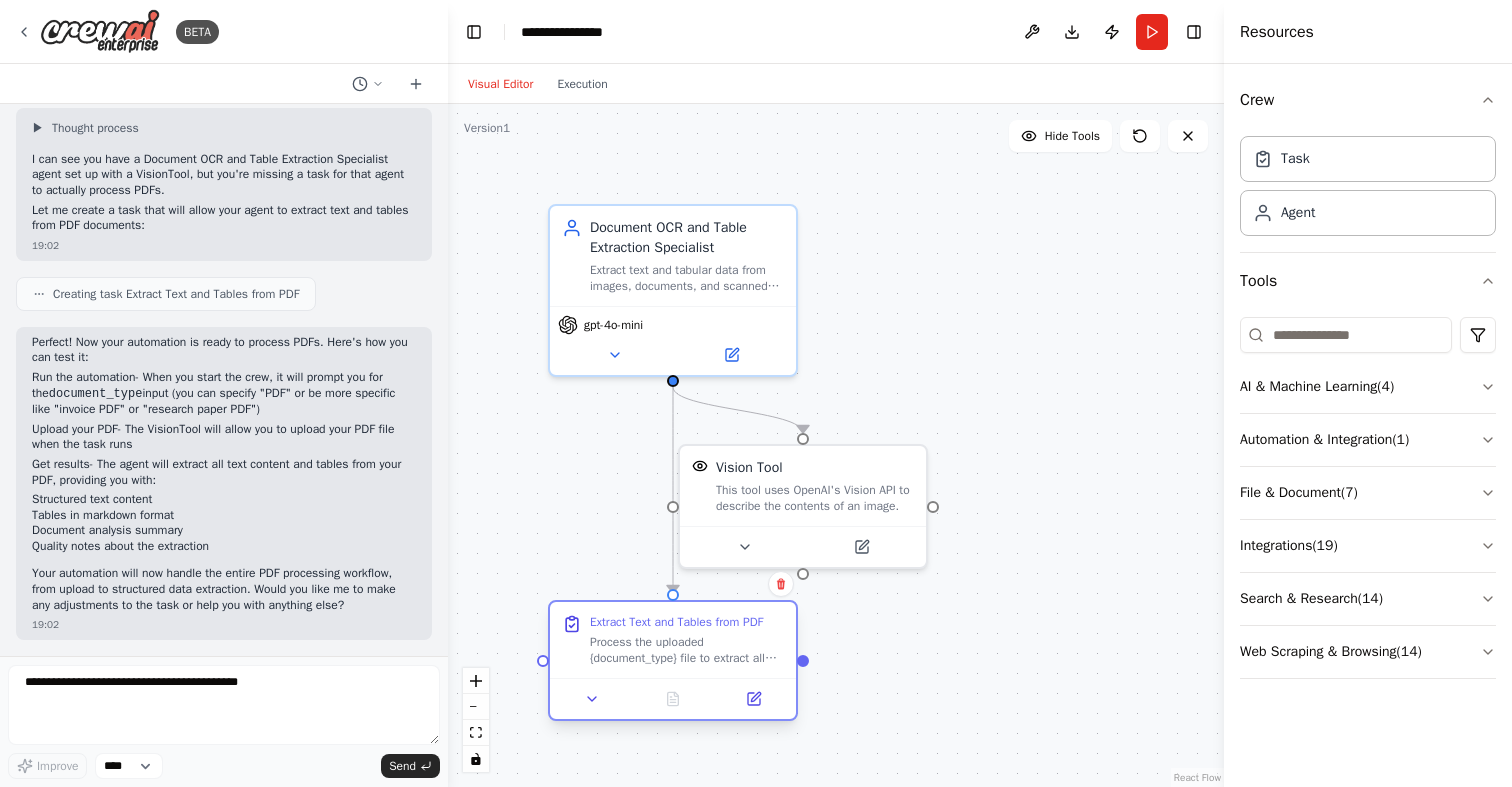 click on "Extract Text and Tables from PDF Process the uploaded {document_type} file to extract all text content and identify any tables present. Use OCR technology to convert the document into structured, readable text format while preserving the original layout and table structure as much as possible." at bounding box center (673, 640) 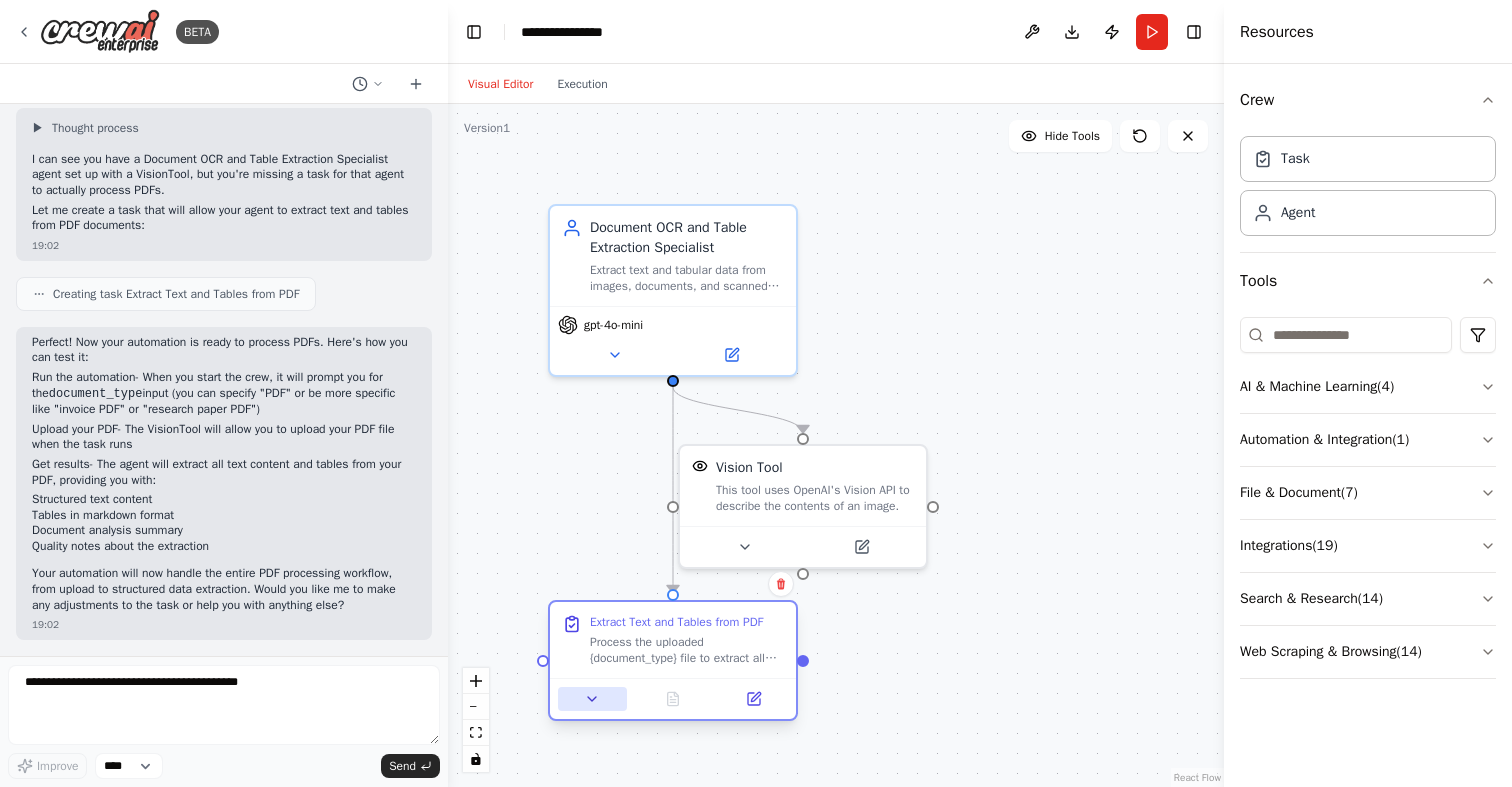 click 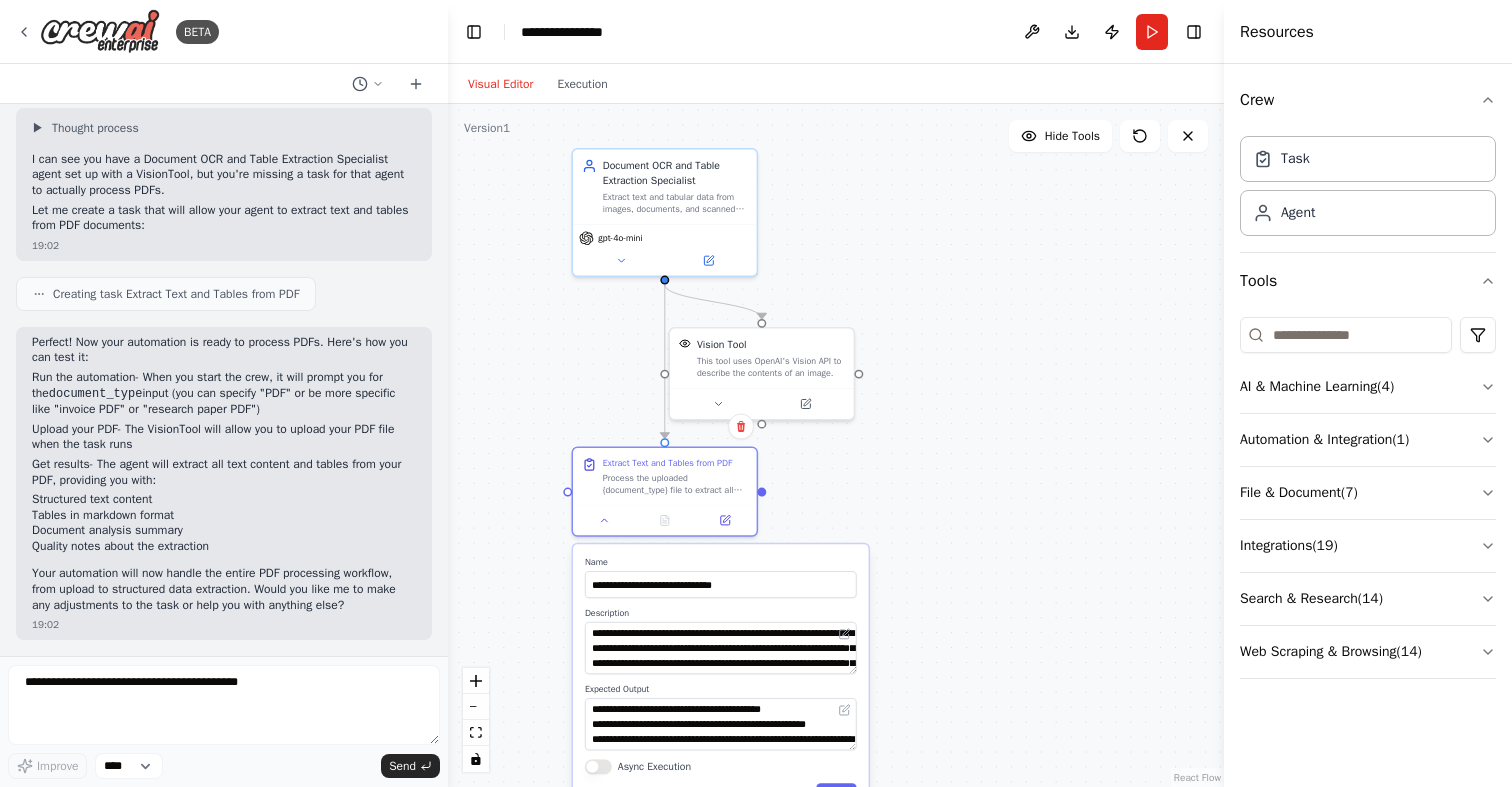 drag, startPoint x: 984, startPoint y: 679, endPoint x: 978, endPoint y: 508, distance: 171.10522 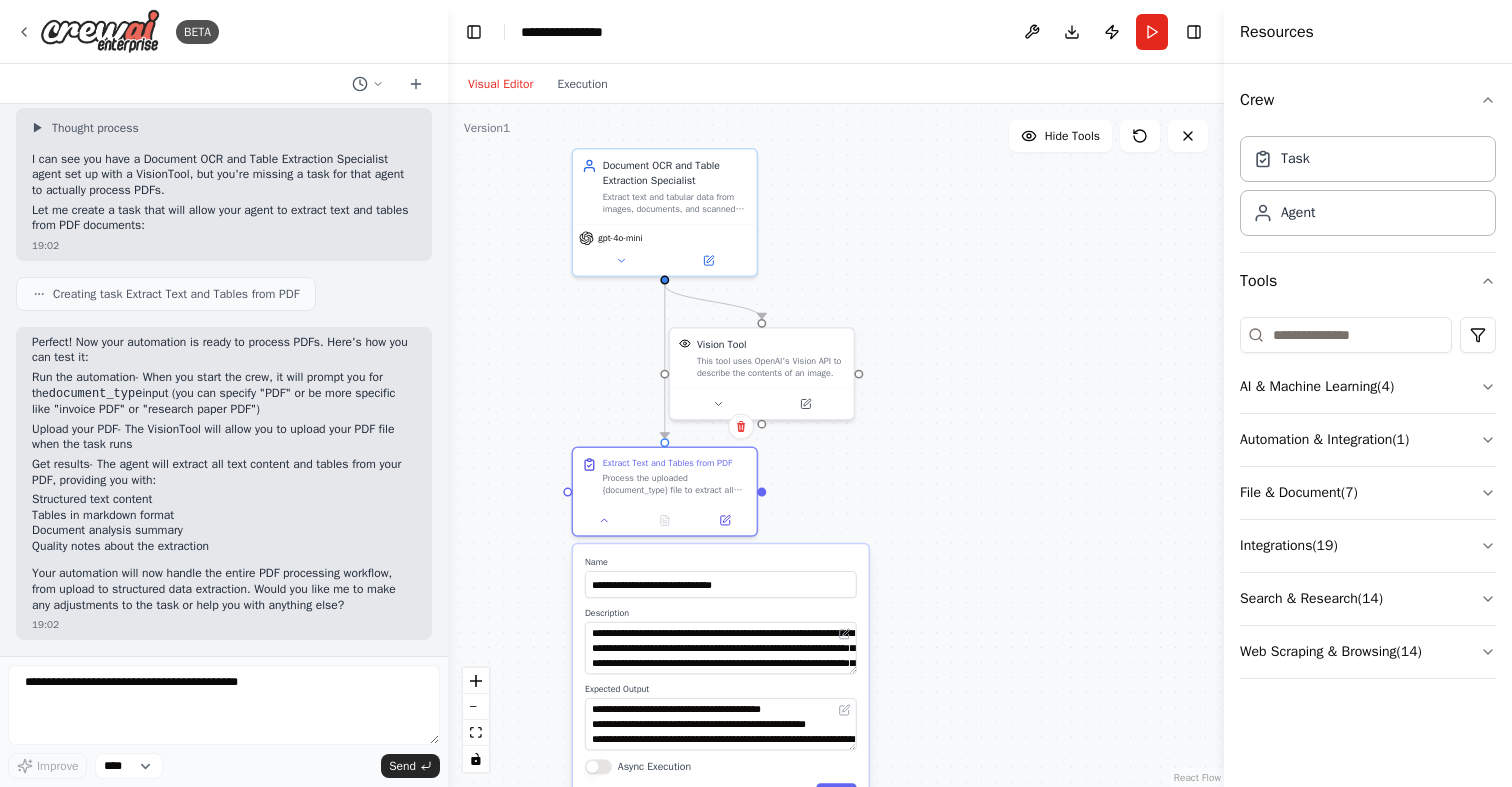 click on ".deletable-edge-delete-btn {
width: 20px;
height: 20px;
border: 0px solid #ffffff;
color: #6b7280;
background-color: #f8fafc;
cursor: pointer;
border-radius: 50%;
font-size: 12px;
padding: 3px;
display: flex;
align-items: center;
justify-content: center;
transition: all 0.2s cubic-bezier(0.4, 0, 0.2, 1);
box-shadow: 0 2px 4px rgba(0, 0, 0, 0.1);
}
.deletable-edge-delete-btn:hover {
background-color: #ef4444;
color: #ffffff;
border-color: #dc2626;
transform: scale(1.1);
box-shadow: 0 4px 12px rgba(239, 68, 68, 0.4);
}
.deletable-edge-delete-btn:active {
transform: scale(0.95);
box-shadow: 0 2px 4px rgba(239, 68, 68, 0.3);
}
Document OCR and Table Extraction Specialist gpt-4o-mini Vision Tool" at bounding box center [836, 445] 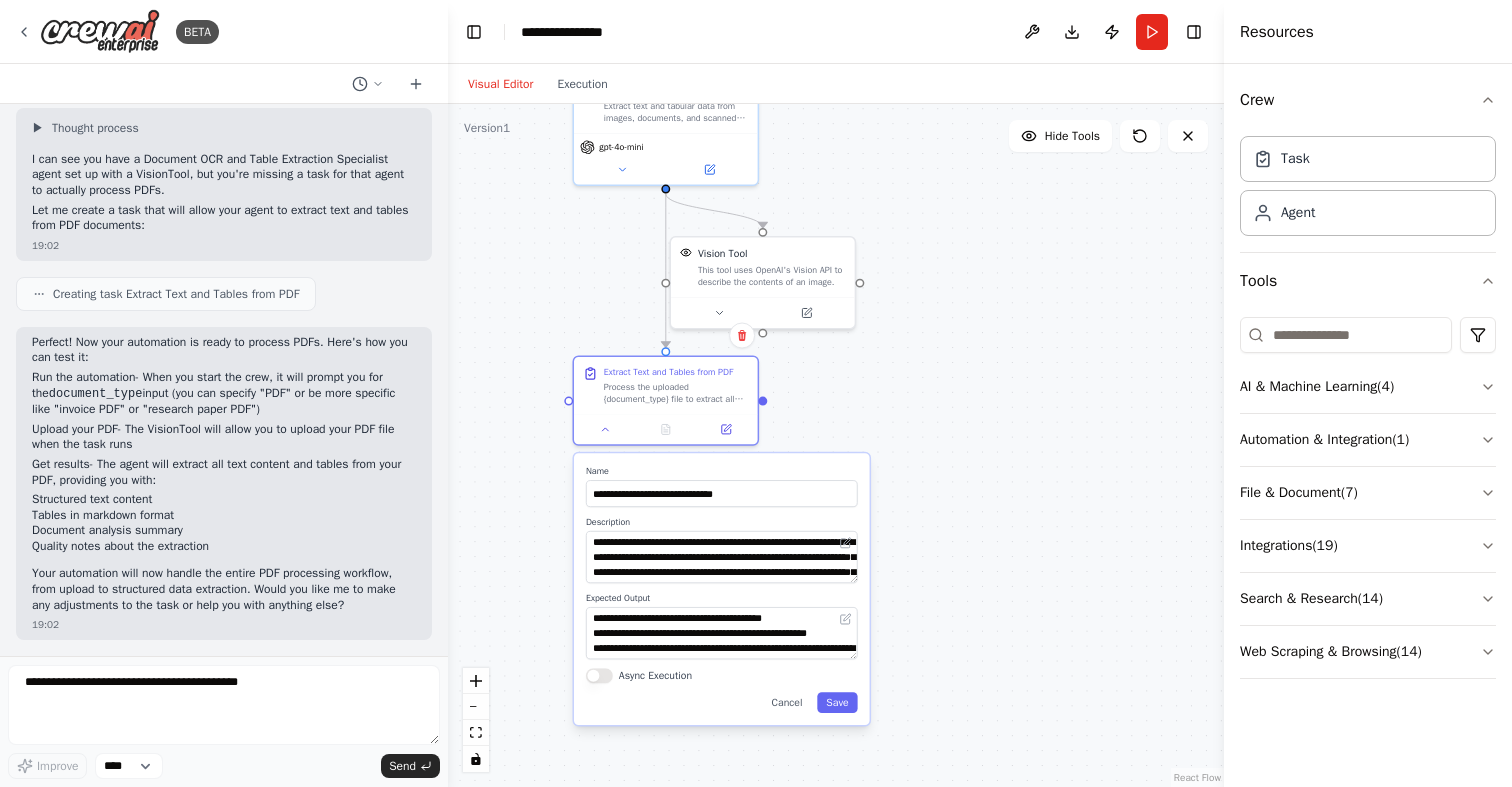 drag, startPoint x: 959, startPoint y: 636, endPoint x: 960, endPoint y: 542, distance: 94.00532 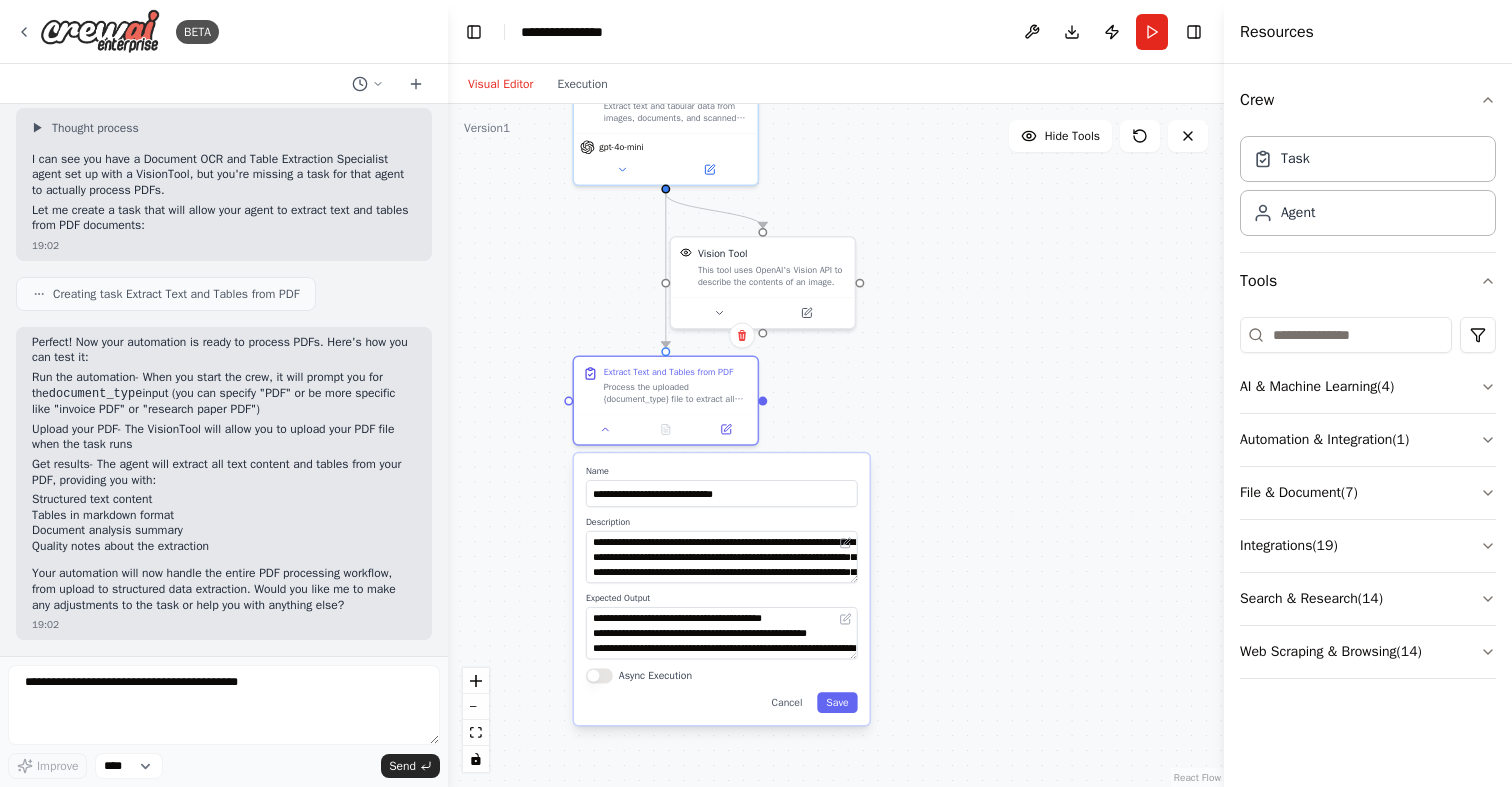 click on ".deletable-edge-delete-btn {
width: 20px;
height: 20px;
border: 0px solid #ffffff;
color: #6b7280;
background-color: #f8fafc;
cursor: pointer;
border-radius: 50%;
font-size: 12px;
padding: 3px;
display: flex;
align-items: center;
justify-content: center;
transition: all 0.2s cubic-bezier(0.4, 0, 0.2, 1);
box-shadow: 0 2px 4px rgba(0, 0, 0, 0.1);
}
.deletable-edge-delete-btn:hover {
background-color: #ef4444;
color: #ffffff;
border-color: #dc2626;
transform: scale(1.1);
box-shadow: 0 4px 12px rgba(239, 68, 68, 0.4);
}
.deletable-edge-delete-btn:active {
transform: scale(0.95);
box-shadow: 0 2px 4px rgba(239, 68, 68, 0.3);
}
Document OCR and Table Extraction Specialist gpt-4o-mini Vision Tool" at bounding box center [836, 445] 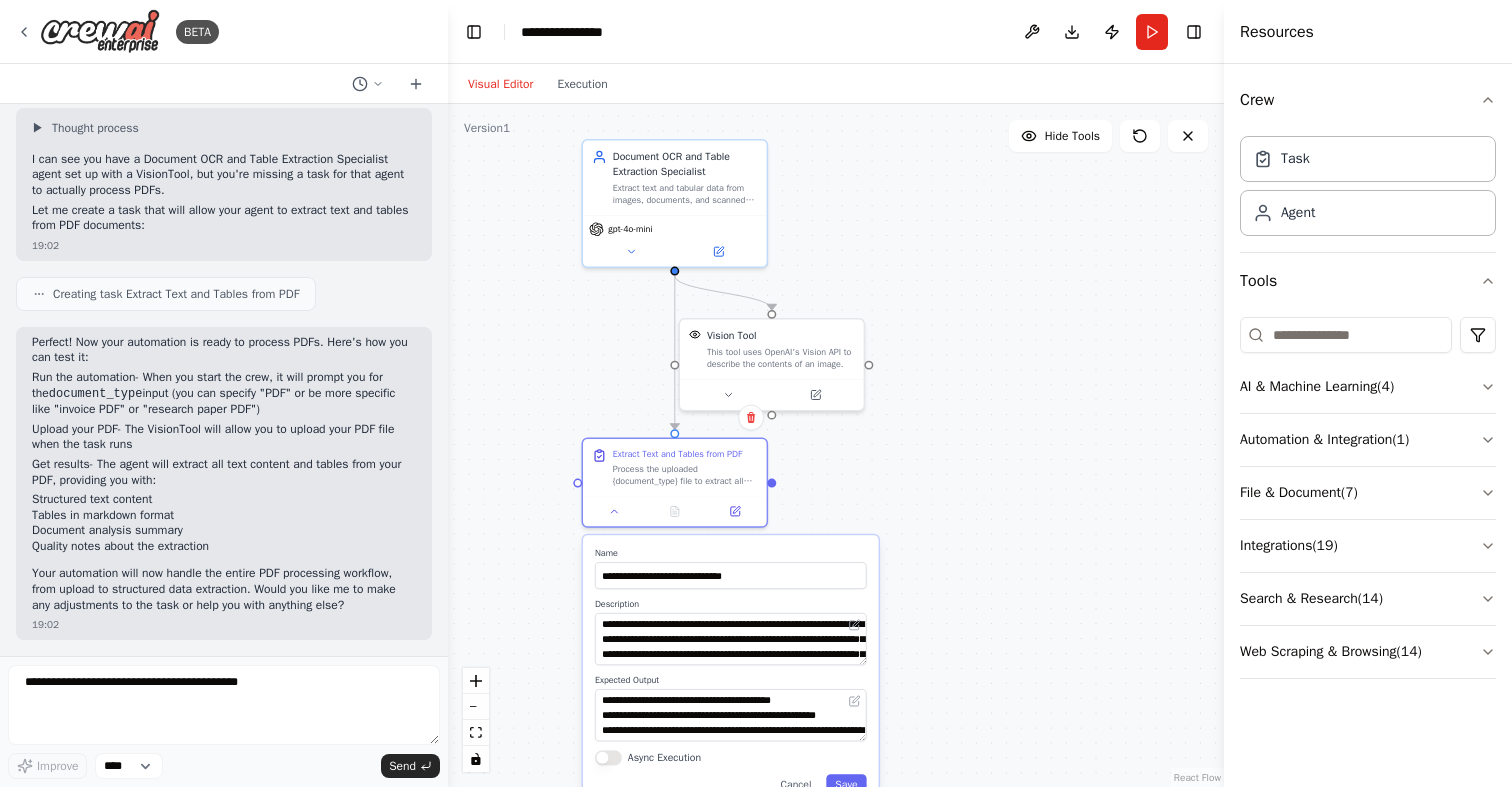 drag, startPoint x: 1047, startPoint y: 417, endPoint x: 1056, endPoint y: 503, distance: 86.46965 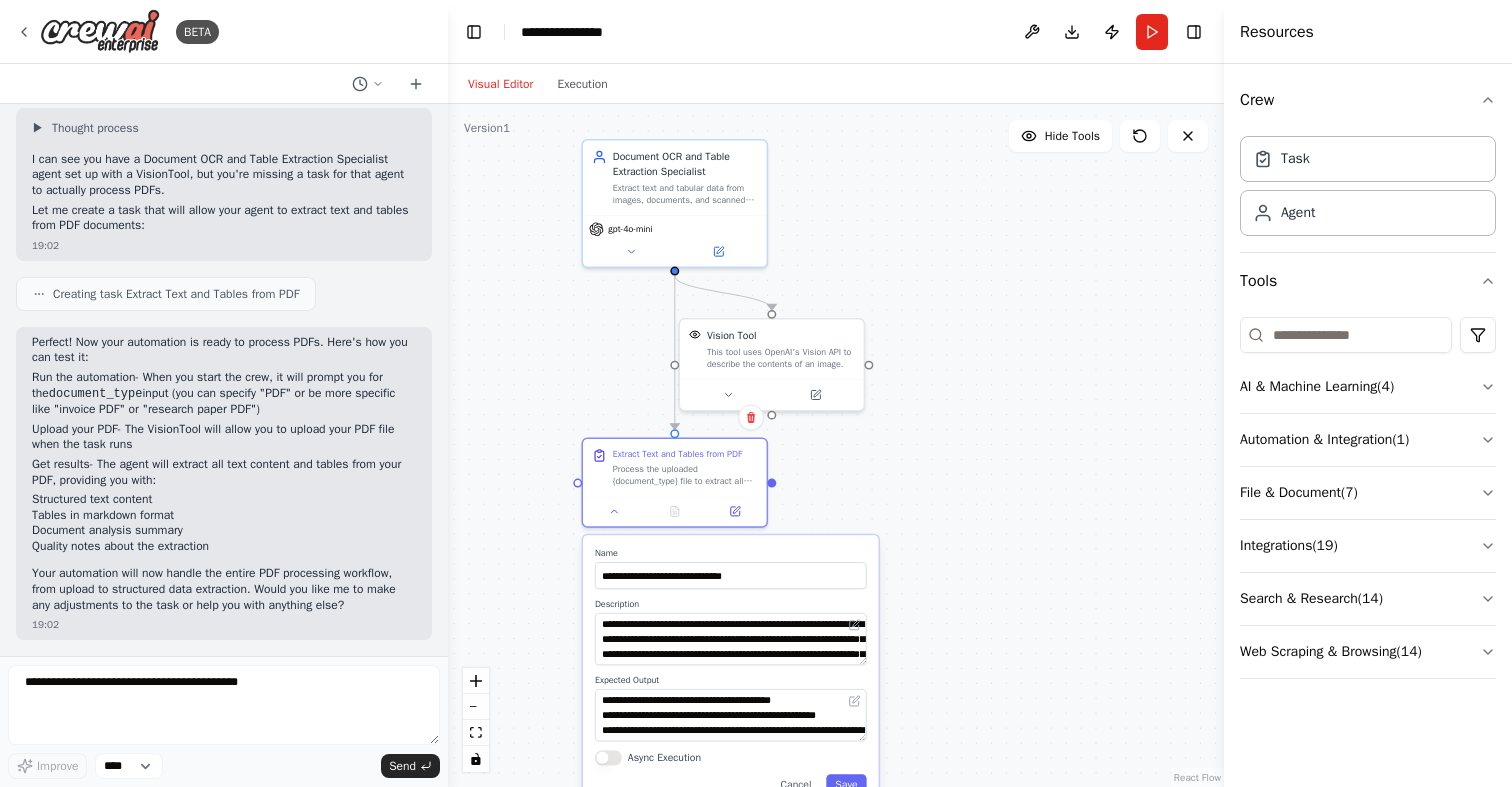 click on ".deletable-edge-delete-btn {
width: 20px;
height: 20px;
border: 0px solid #ffffff;
color: #6b7280;
background-color: #f8fafc;
cursor: pointer;
border-radius: 50%;
font-size: 12px;
padding: 3px;
display: flex;
align-items: center;
justify-content: center;
transition: all 0.2s cubic-bezier(0.4, 0, 0.2, 1);
box-shadow: 0 2px 4px rgba(0, 0, 0, 0.1);
}
.deletable-edge-delete-btn:hover {
background-color: #ef4444;
color: #ffffff;
border-color: #dc2626;
transform: scale(1.1);
box-shadow: 0 4px 12px rgba(239, 68, 68, 0.4);
}
.deletable-edge-delete-btn:active {
transform: scale(0.95);
box-shadow: 0 2px 4px rgba(239, 68, 68, 0.3);
}
Document OCR and Table Extraction Specialist gpt-4o-mini Vision Tool" at bounding box center [836, 445] 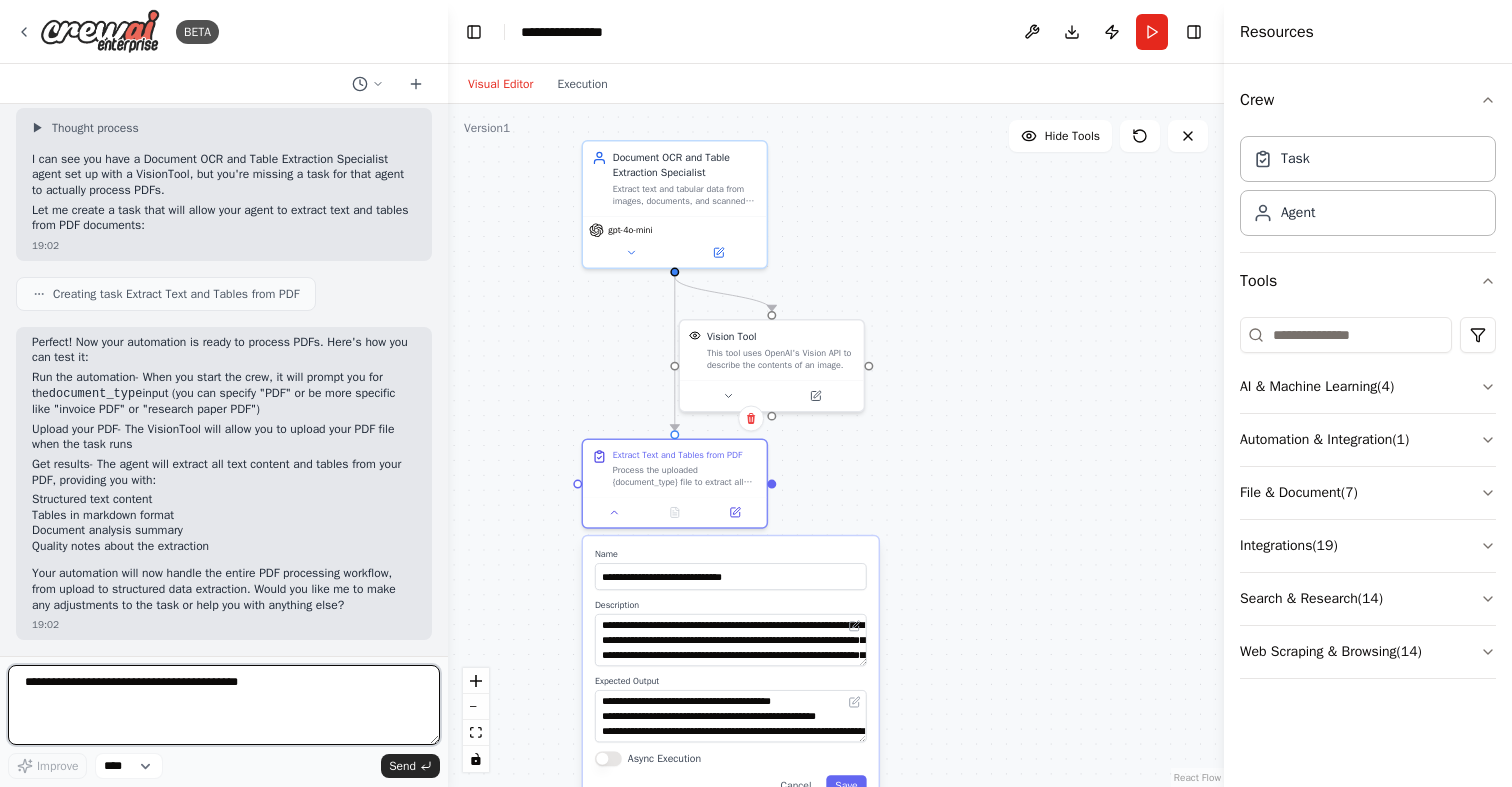 click at bounding box center (224, 705) 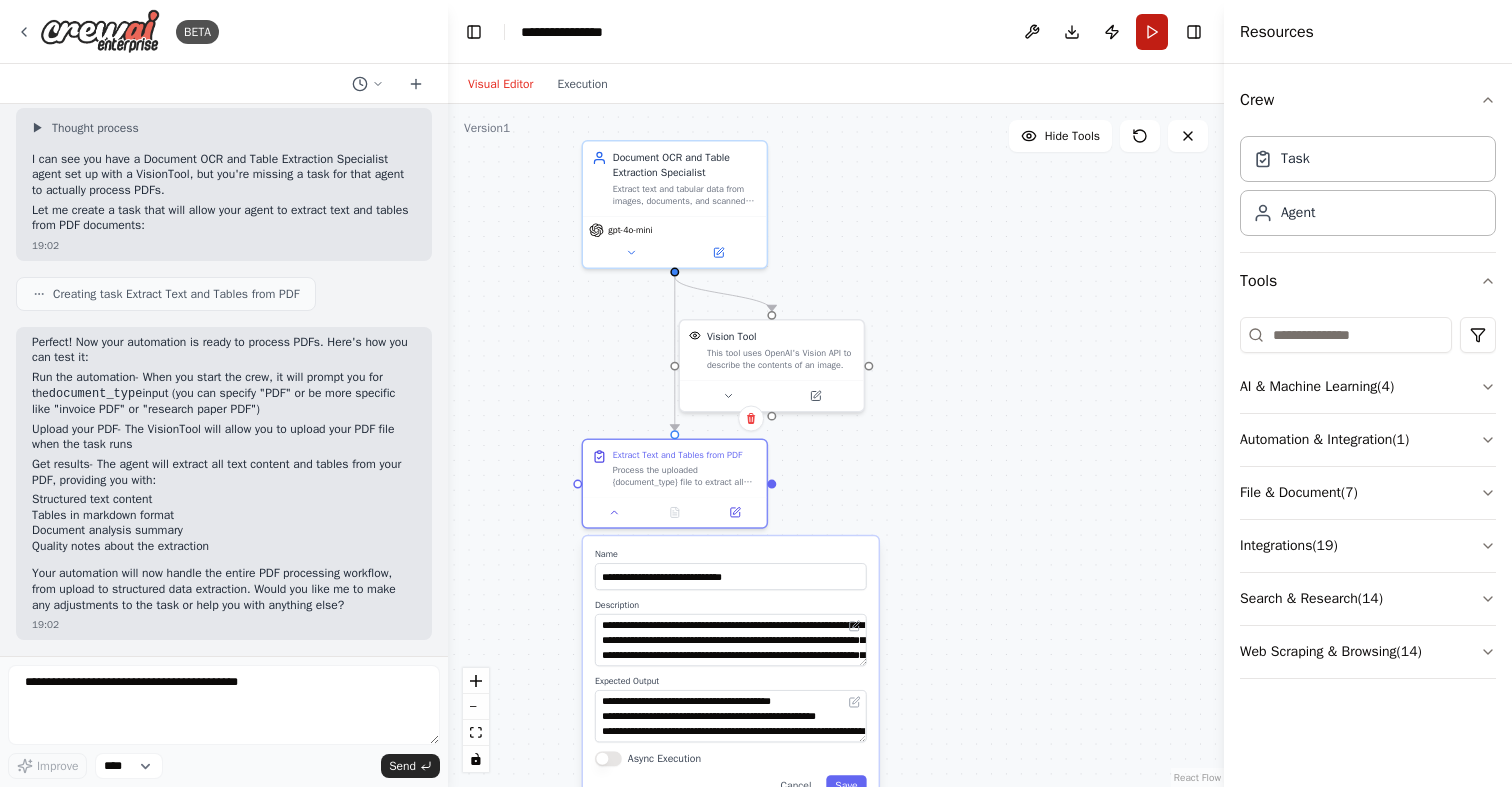 click on "Run" at bounding box center (1152, 32) 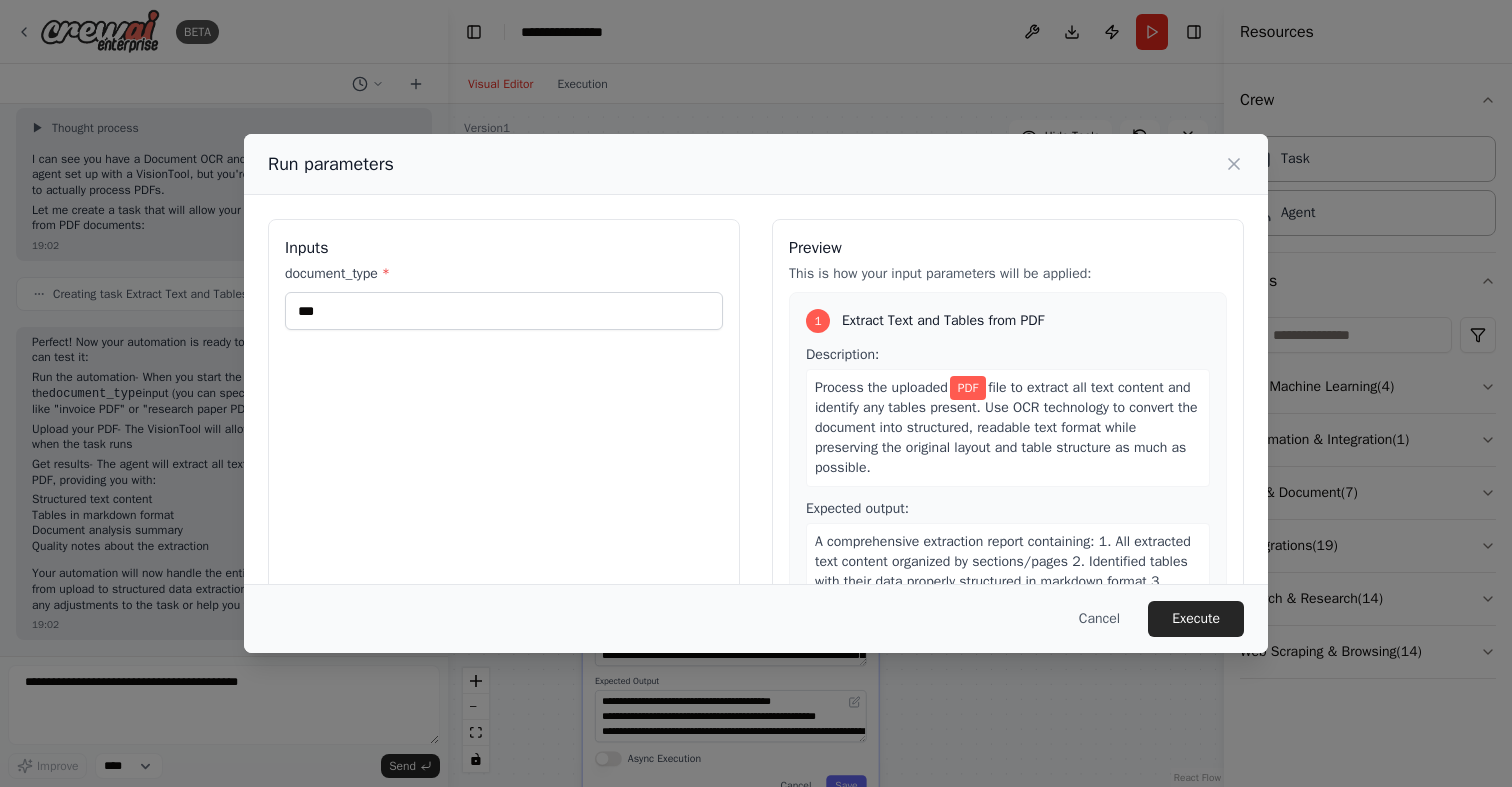 scroll, scrollTop: 2, scrollLeft: 0, axis: vertical 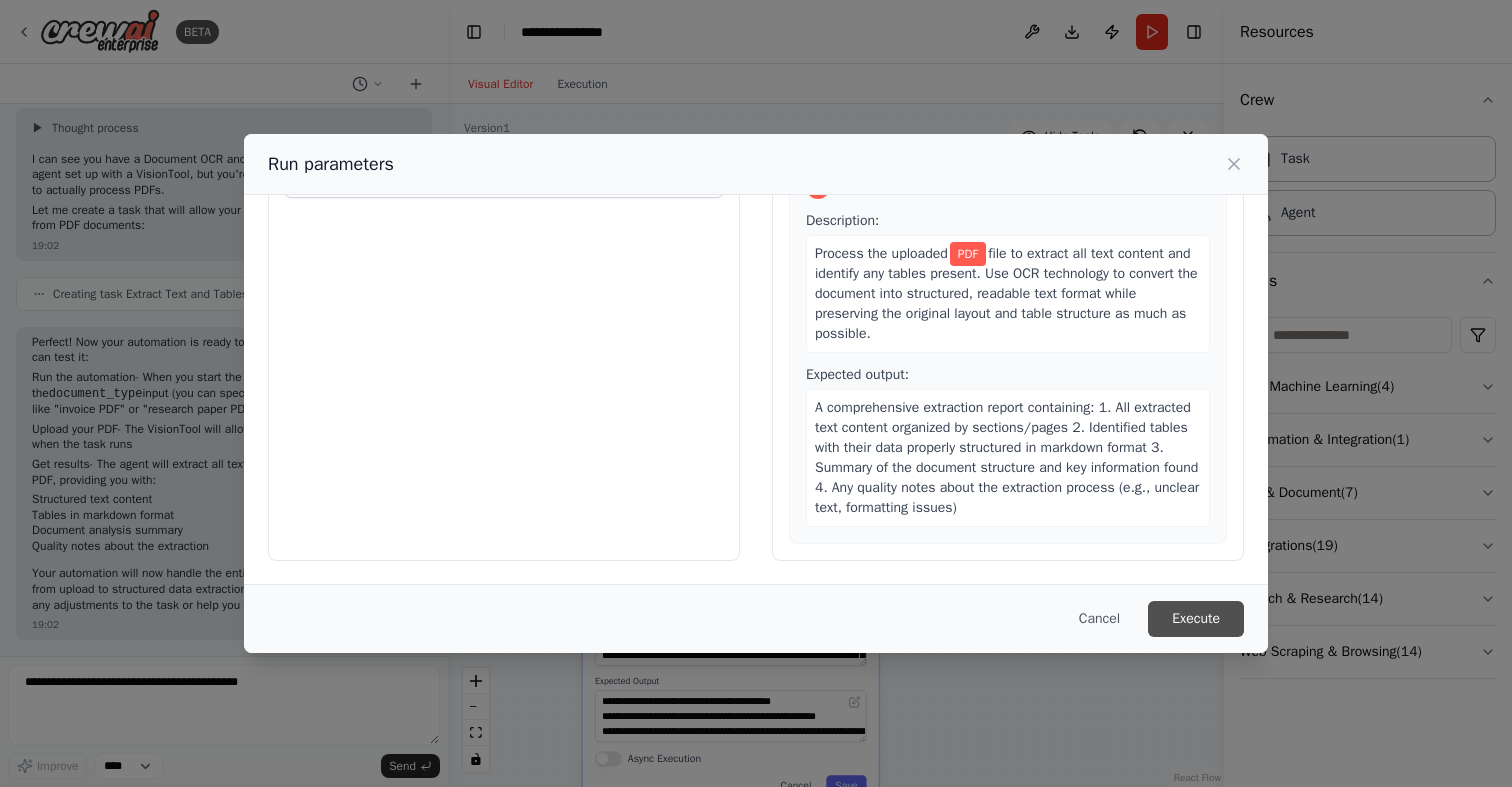 click on "Execute" at bounding box center [1196, 619] 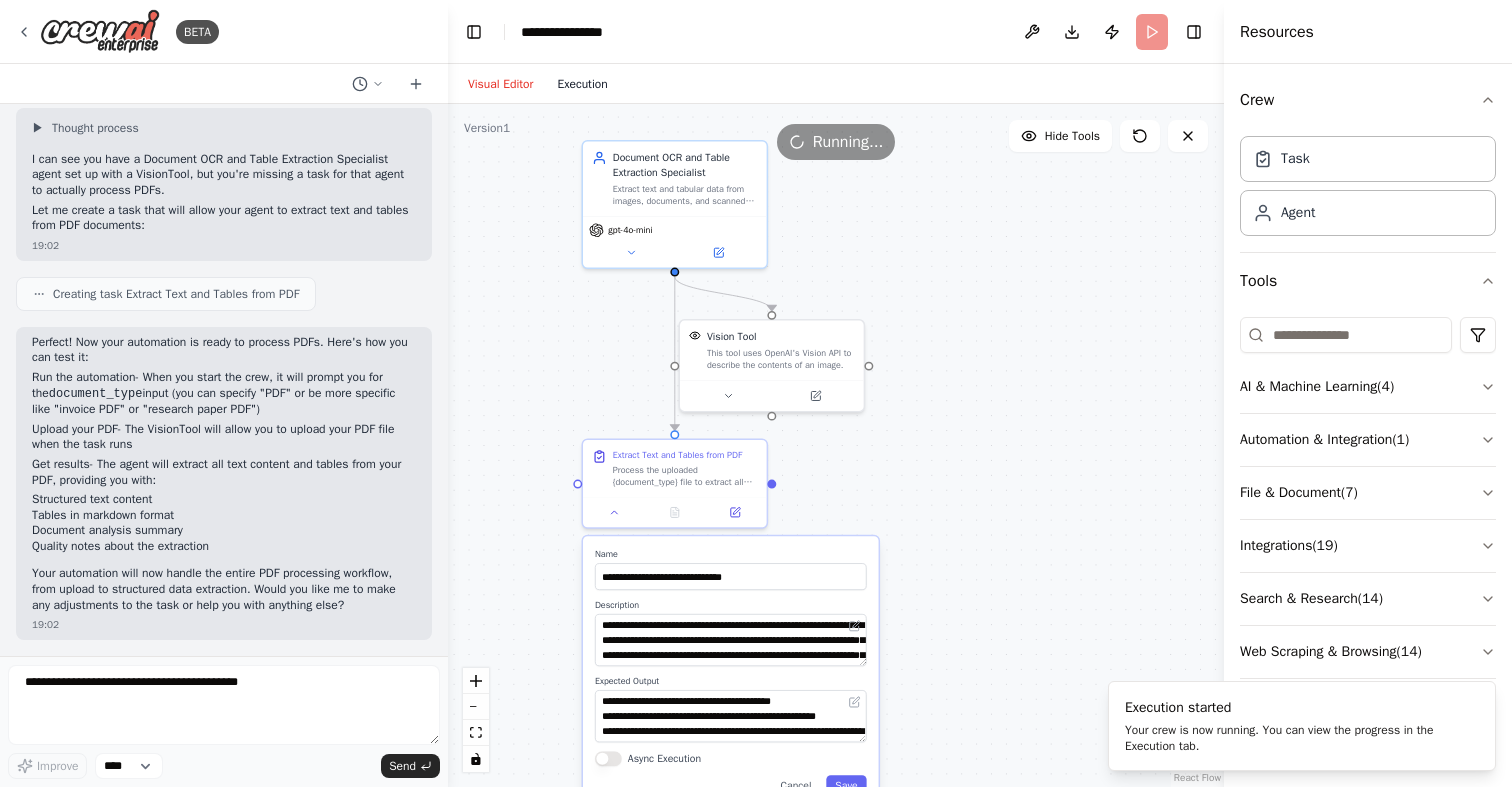 click on "Execution" at bounding box center (582, 84) 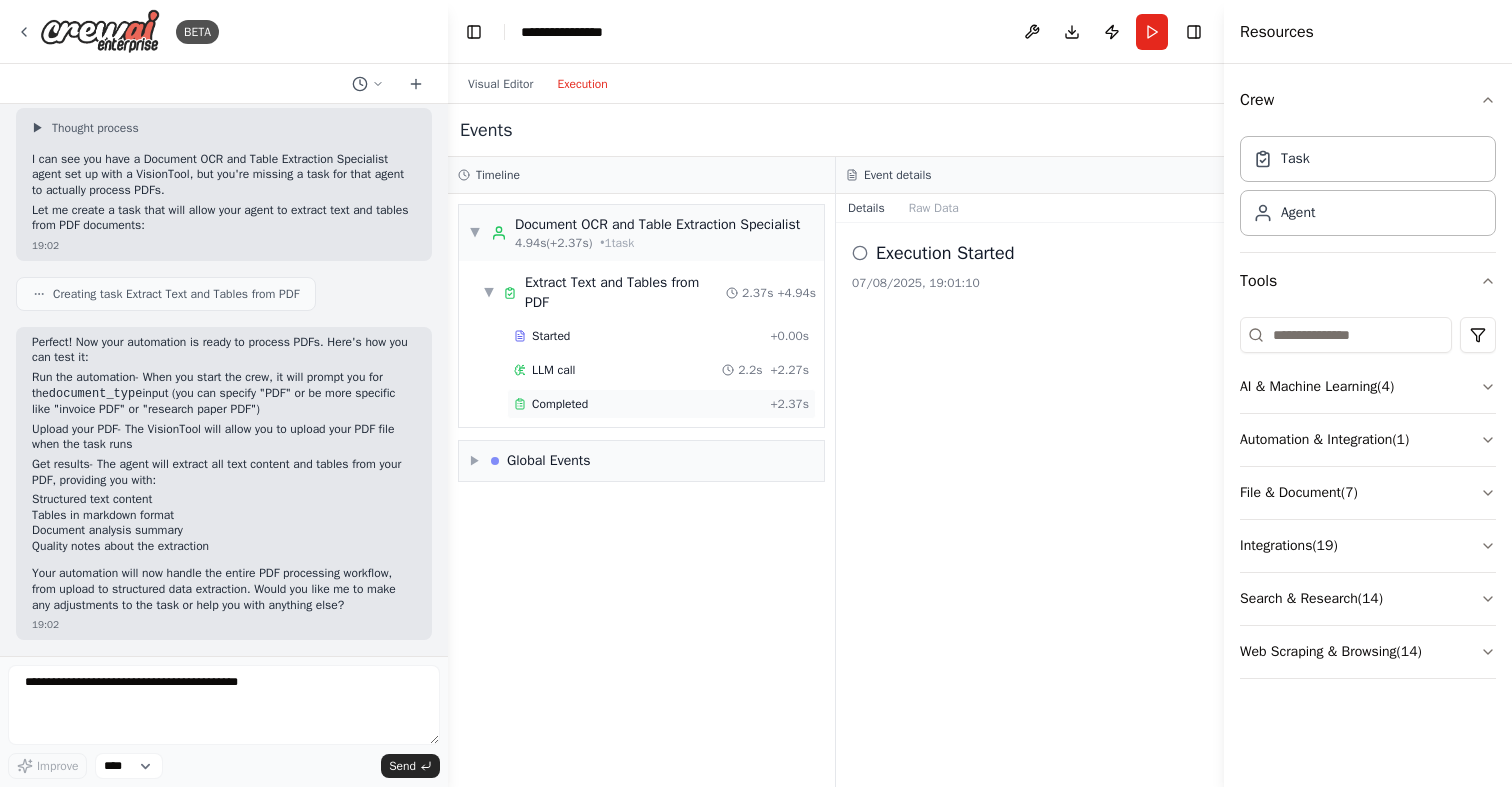 click on "Completed" at bounding box center (560, 404) 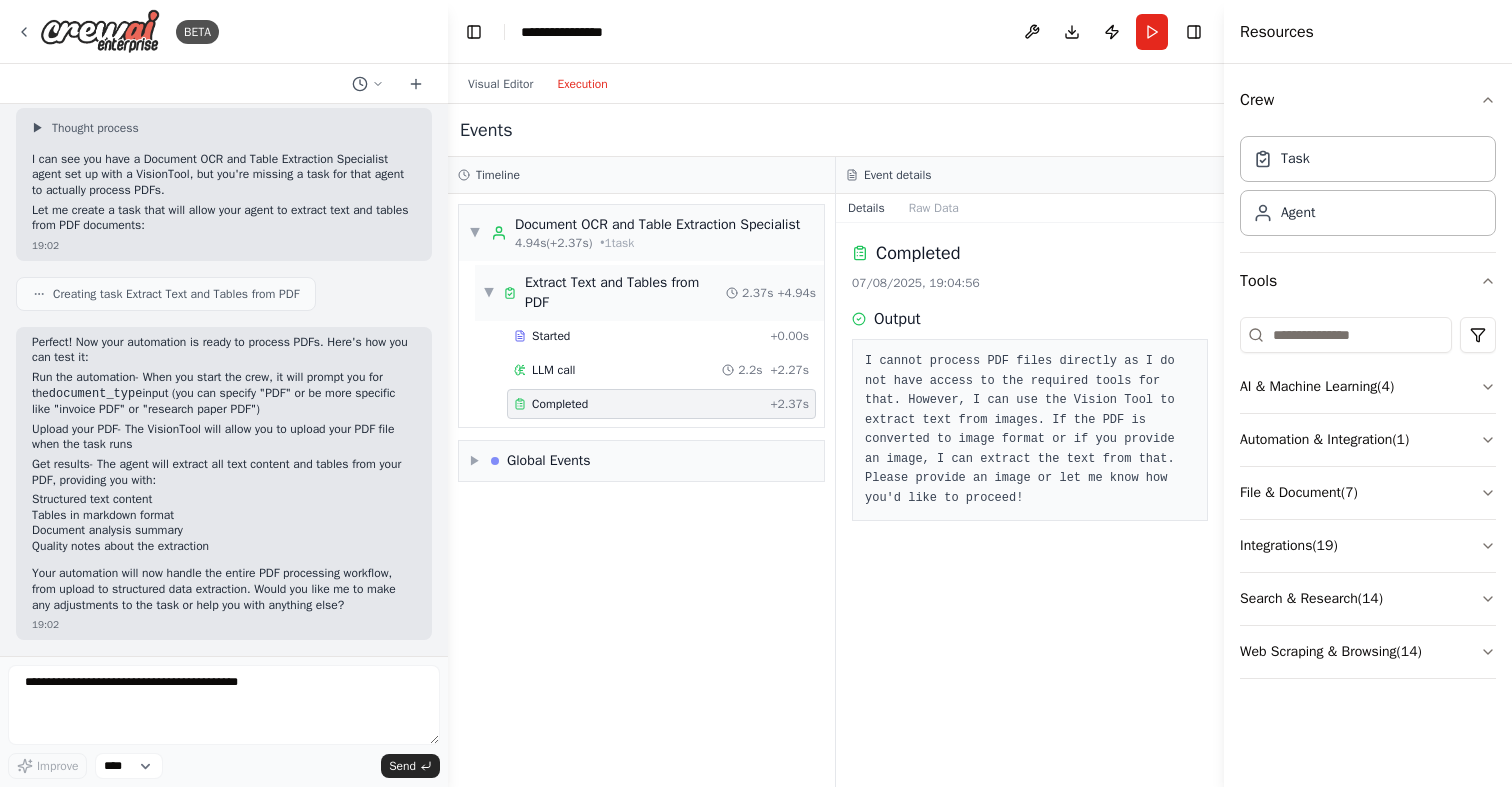 click on "Extract Text and Tables from PDF" at bounding box center (625, 293) 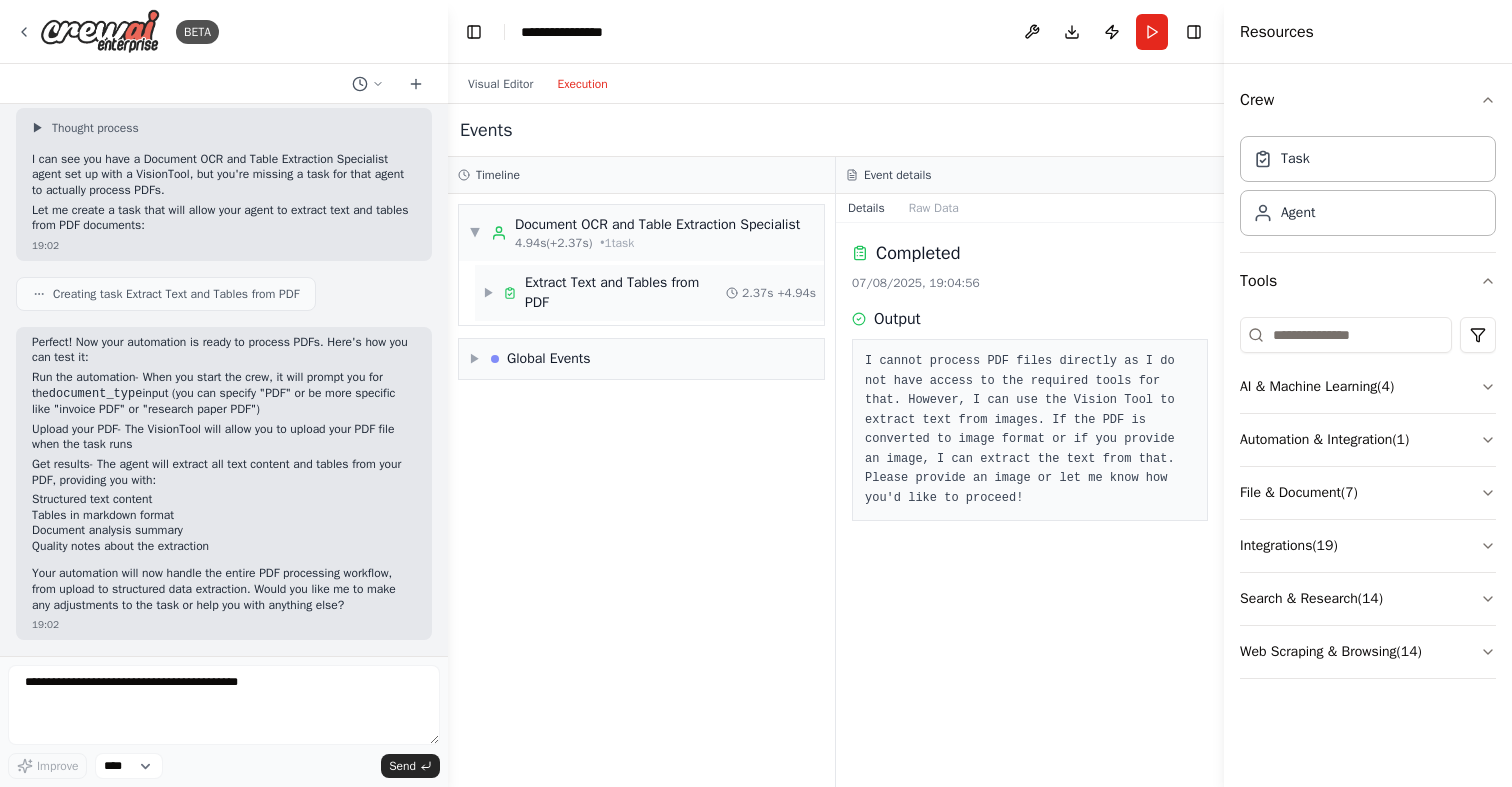 click on "Extract Text and Tables from PDF" at bounding box center [625, 293] 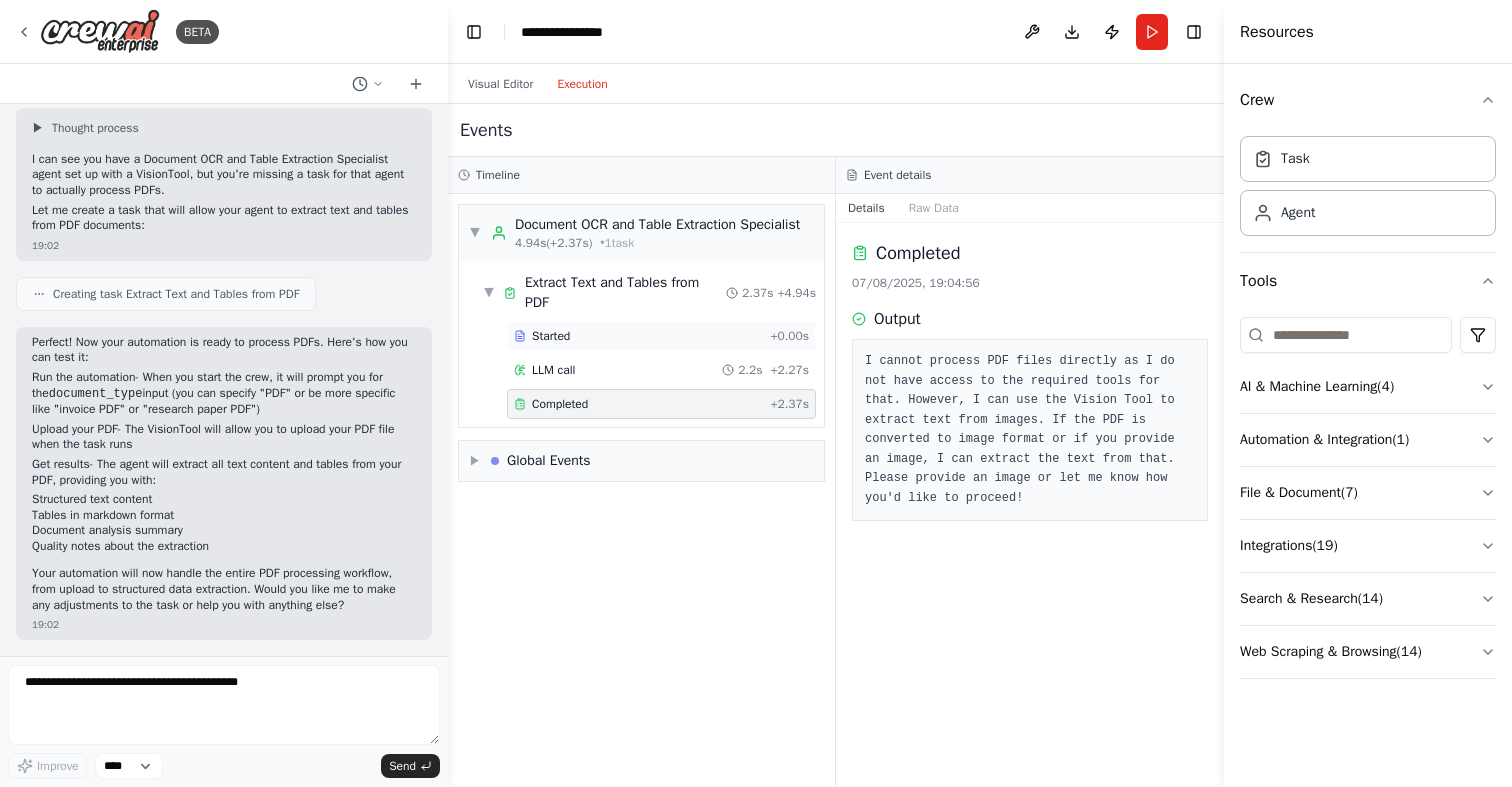 click on "Started + 0.00s" at bounding box center (661, 336) 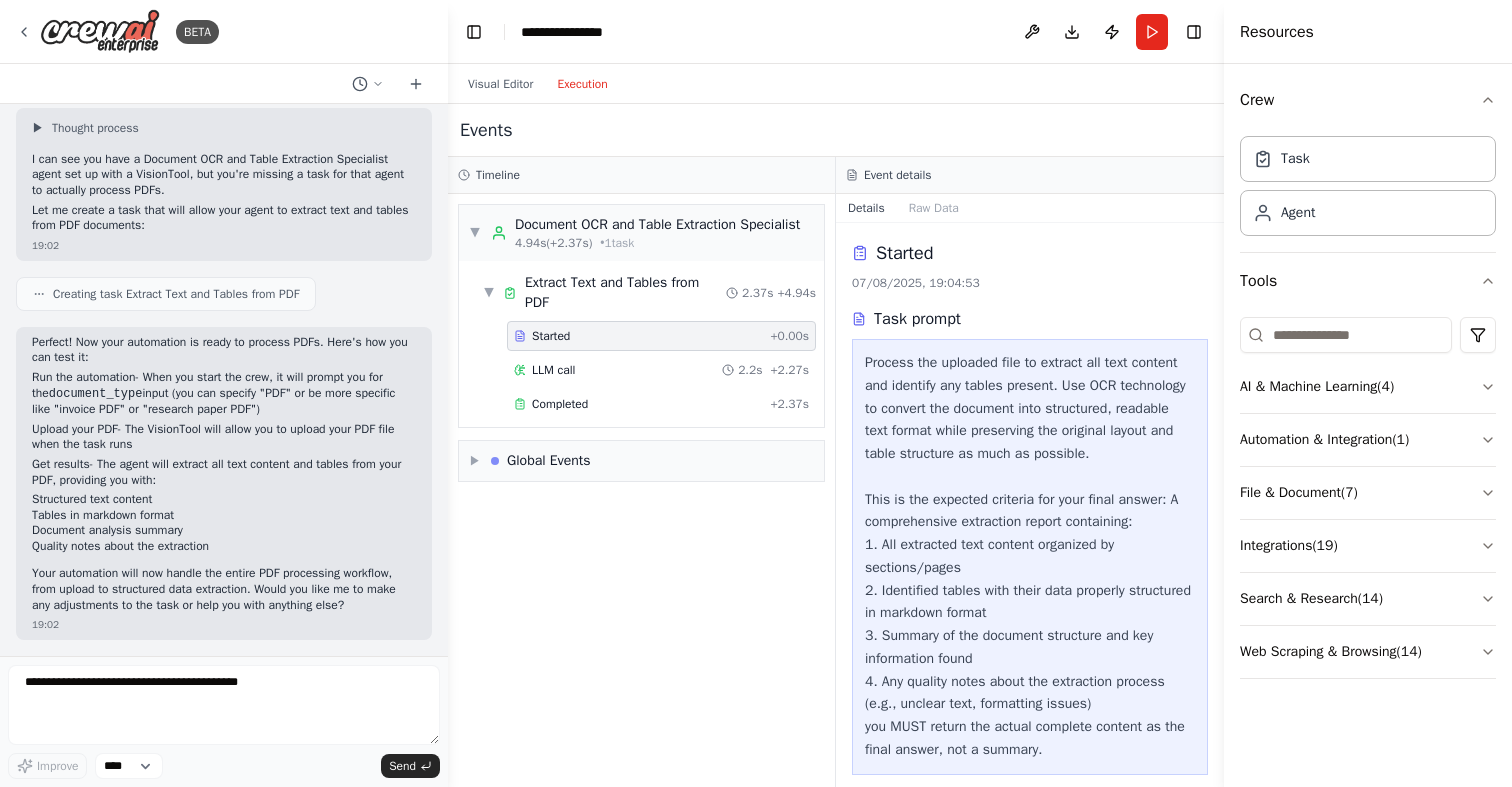 scroll, scrollTop: 42, scrollLeft: 0, axis: vertical 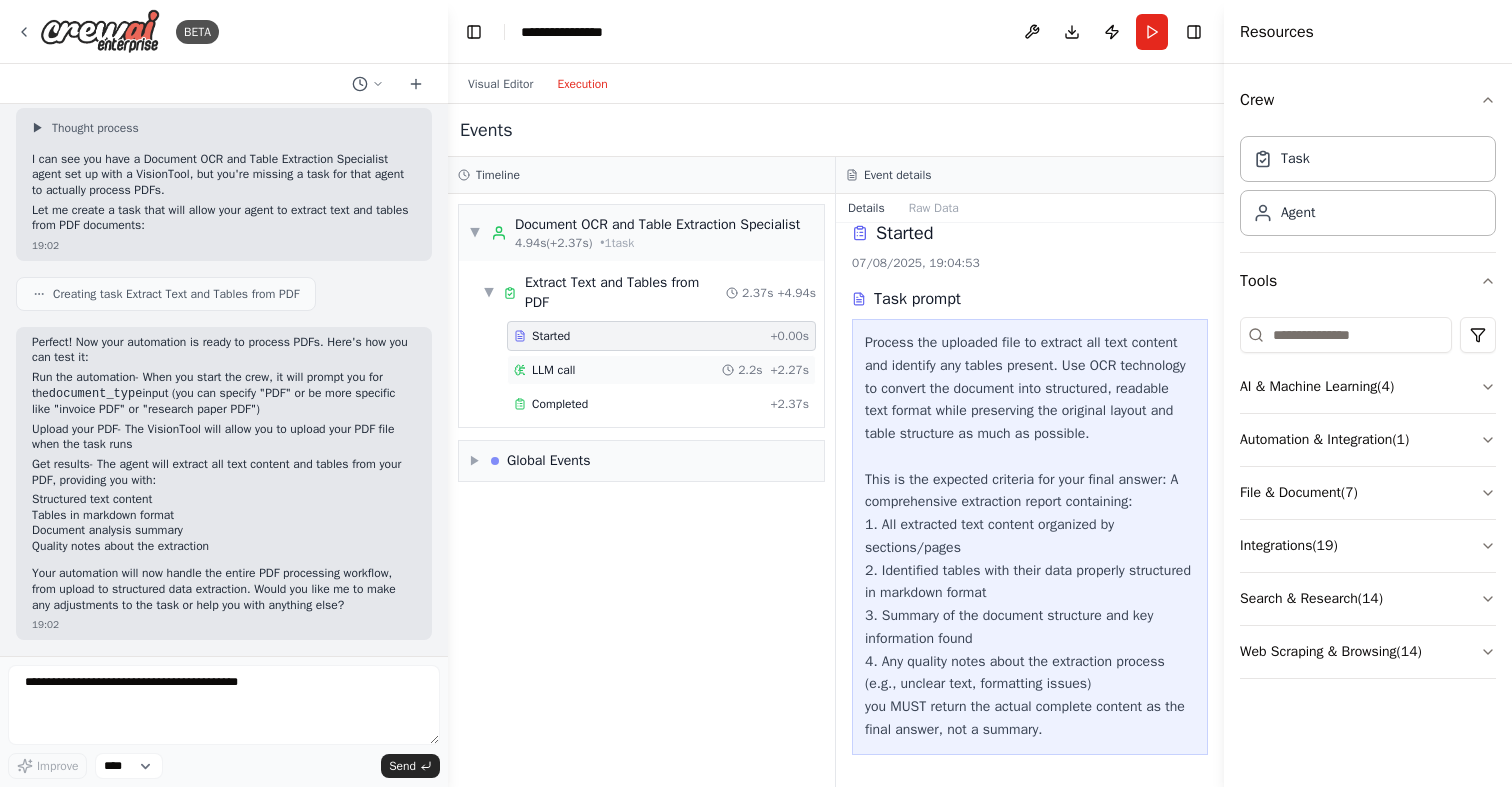 click on "LLM call 2.2s + 2.27s" at bounding box center (661, 370) 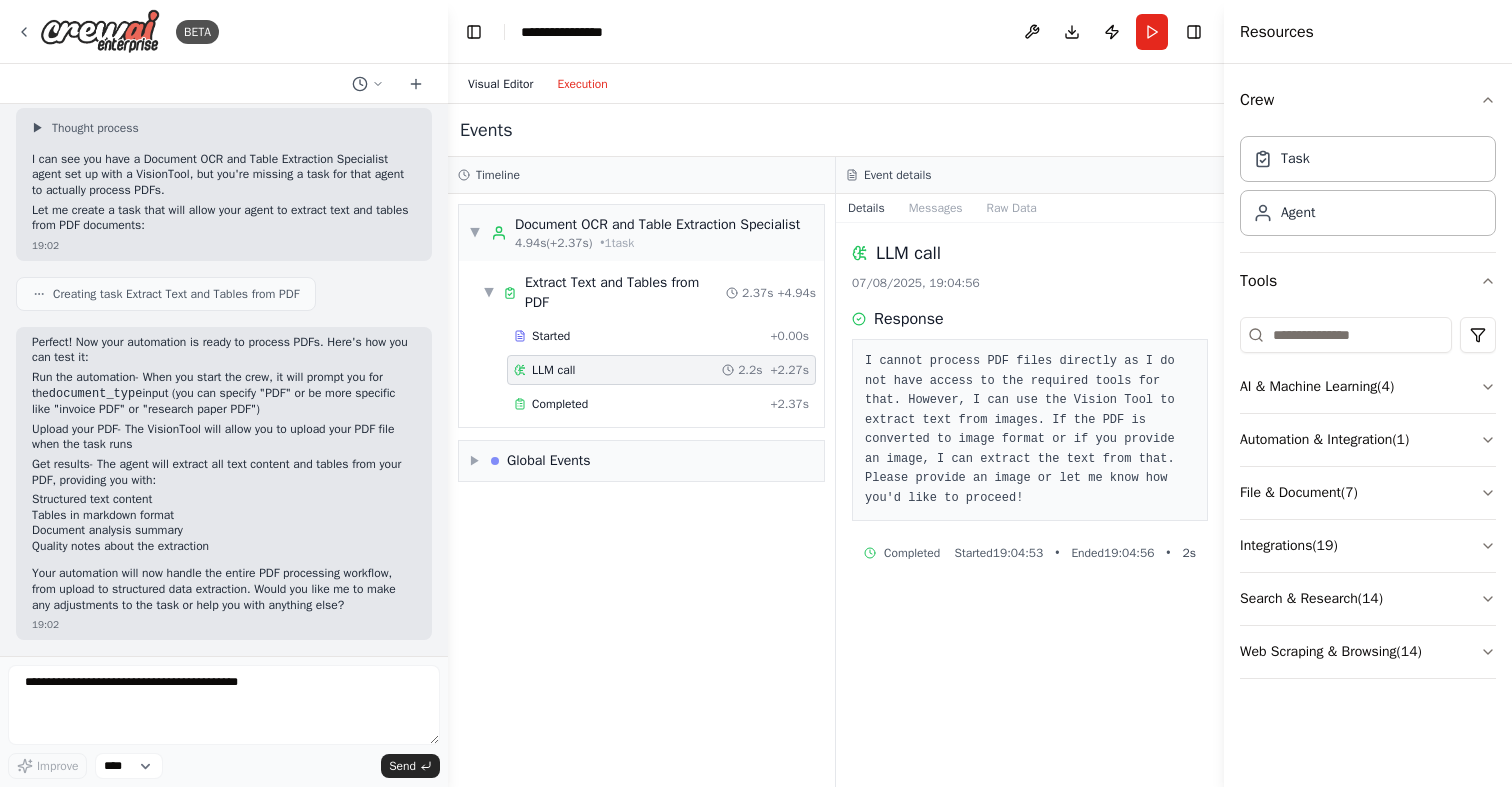 click on "Visual Editor" at bounding box center [500, 84] 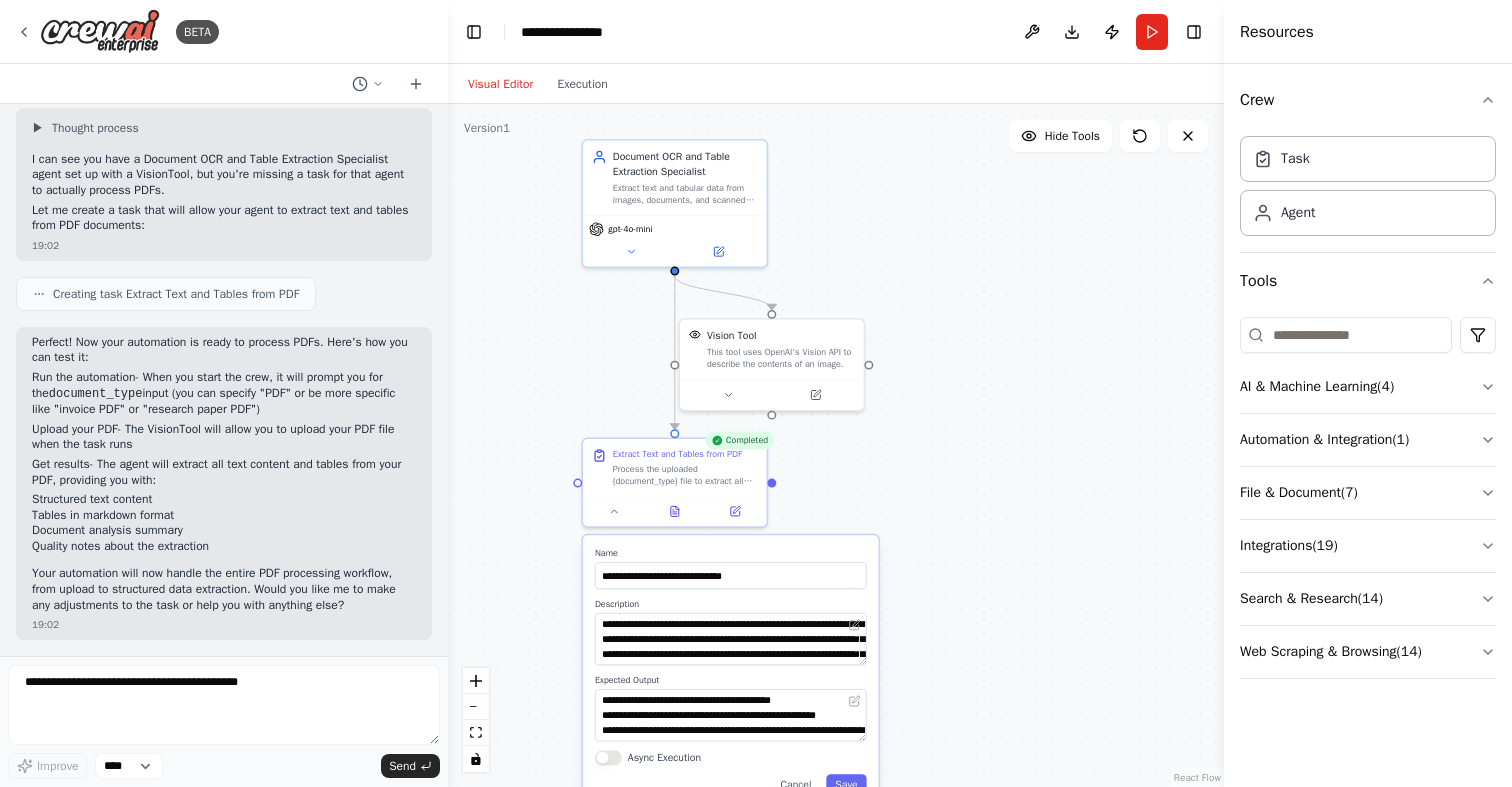 click on ".deletable-edge-delete-btn {
width: 20px;
height: 20px;
border: 0px solid #ffffff;
color: #6b7280;
background-color: #f8fafc;
cursor: pointer;
border-radius: 50%;
font-size: 12px;
padding: 3px;
display: flex;
align-items: center;
justify-content: center;
transition: all 0.2s cubic-bezier(0.4, 0, 0.2, 1);
box-shadow: 0 2px 4px rgba(0, 0, 0, 0.1);
}
.deletable-edge-delete-btn:hover {
background-color: #ef4444;
color: #ffffff;
border-color: #dc2626;
transform: scale(1.1);
box-shadow: 0 4px 12px rgba(239, 68, 68, 0.4);
}
.deletable-edge-delete-btn:active {
transform: scale(0.95);
box-shadow: 0 2px 4px rgba(239, 68, 68, 0.3);
}
Document OCR and Table Extraction Specialist gpt-4o-mini Vision Tool" at bounding box center (836, 445) 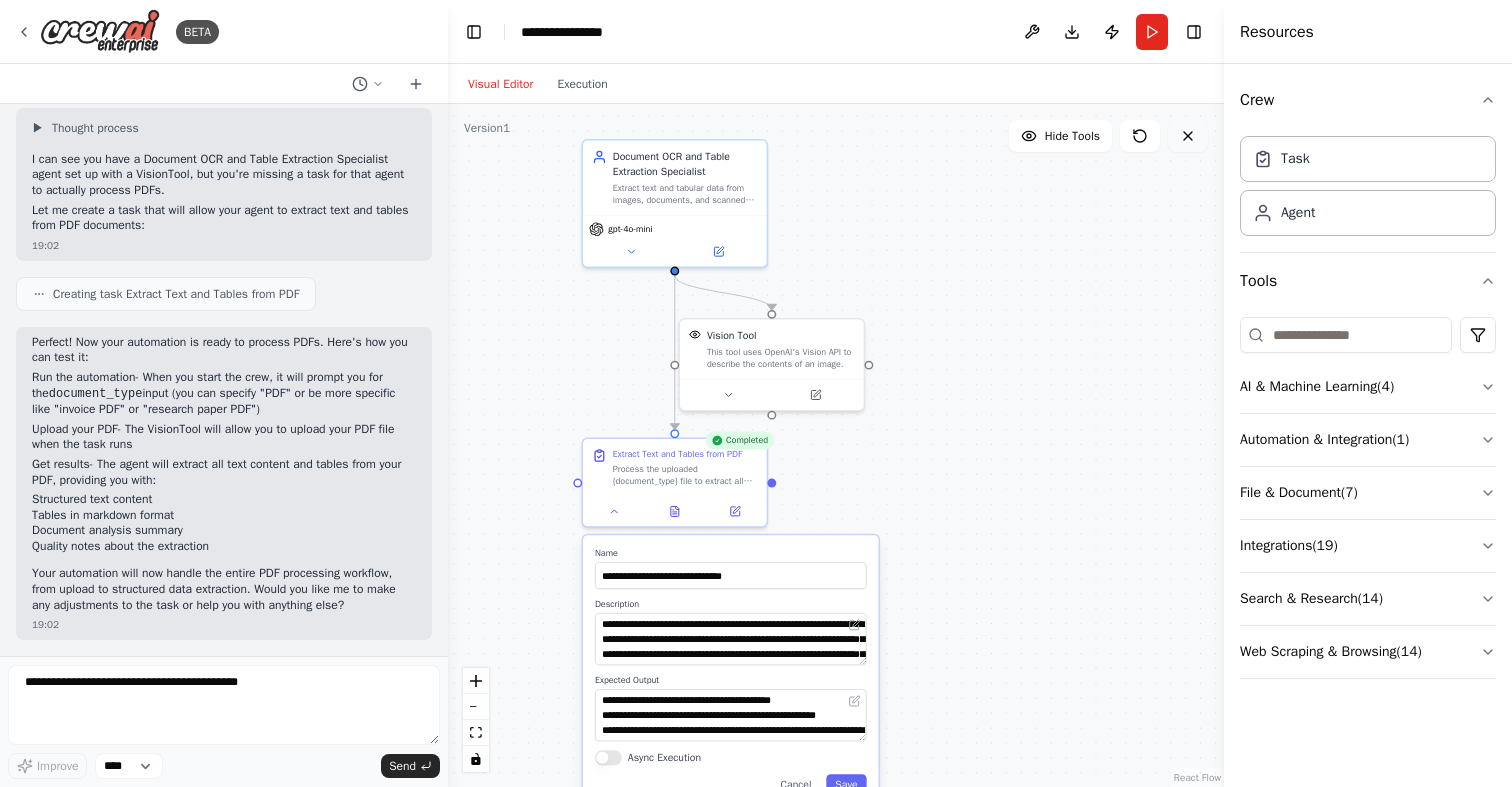 click at bounding box center [1188, 136] 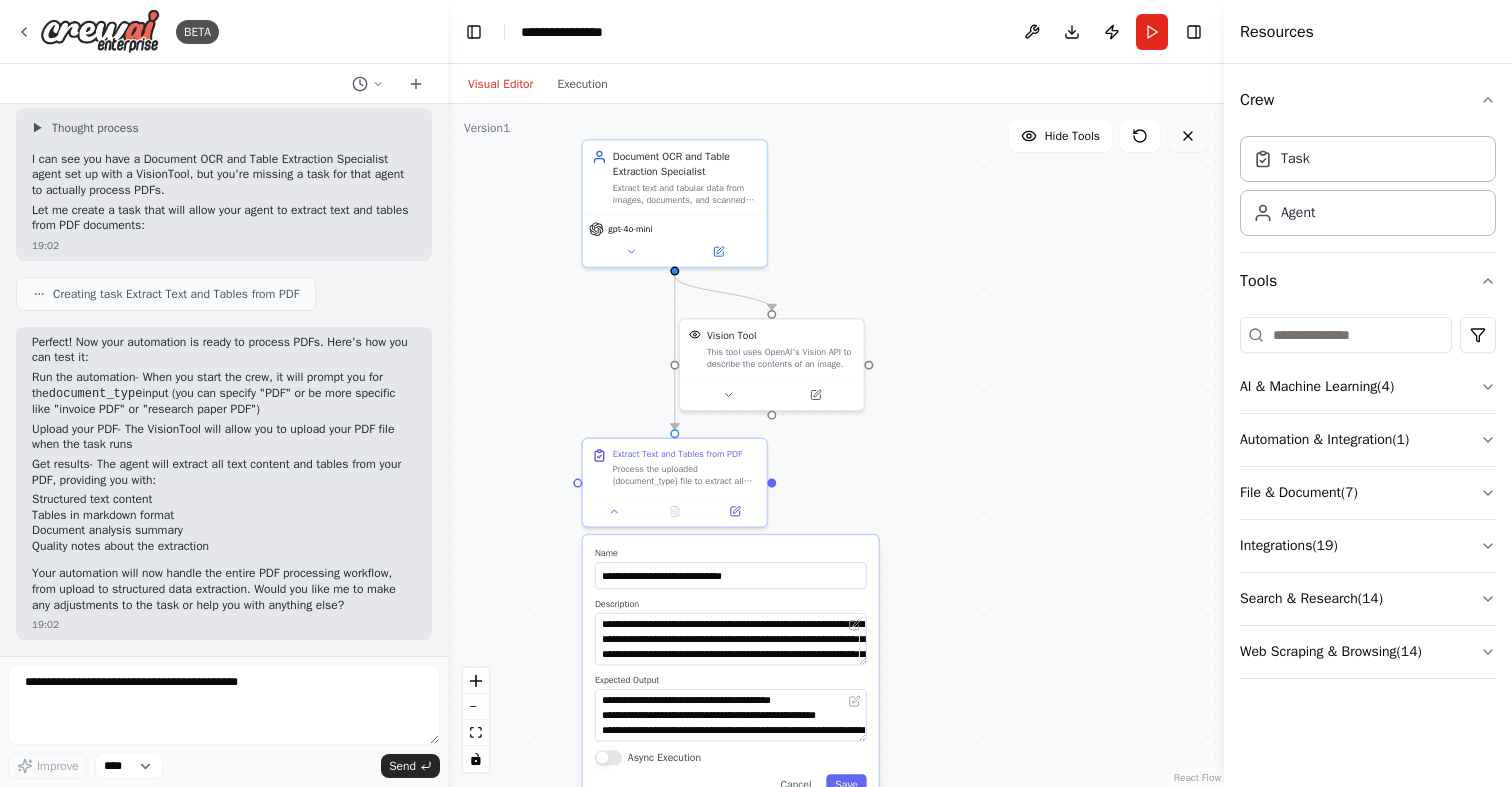 click at bounding box center [1188, 136] 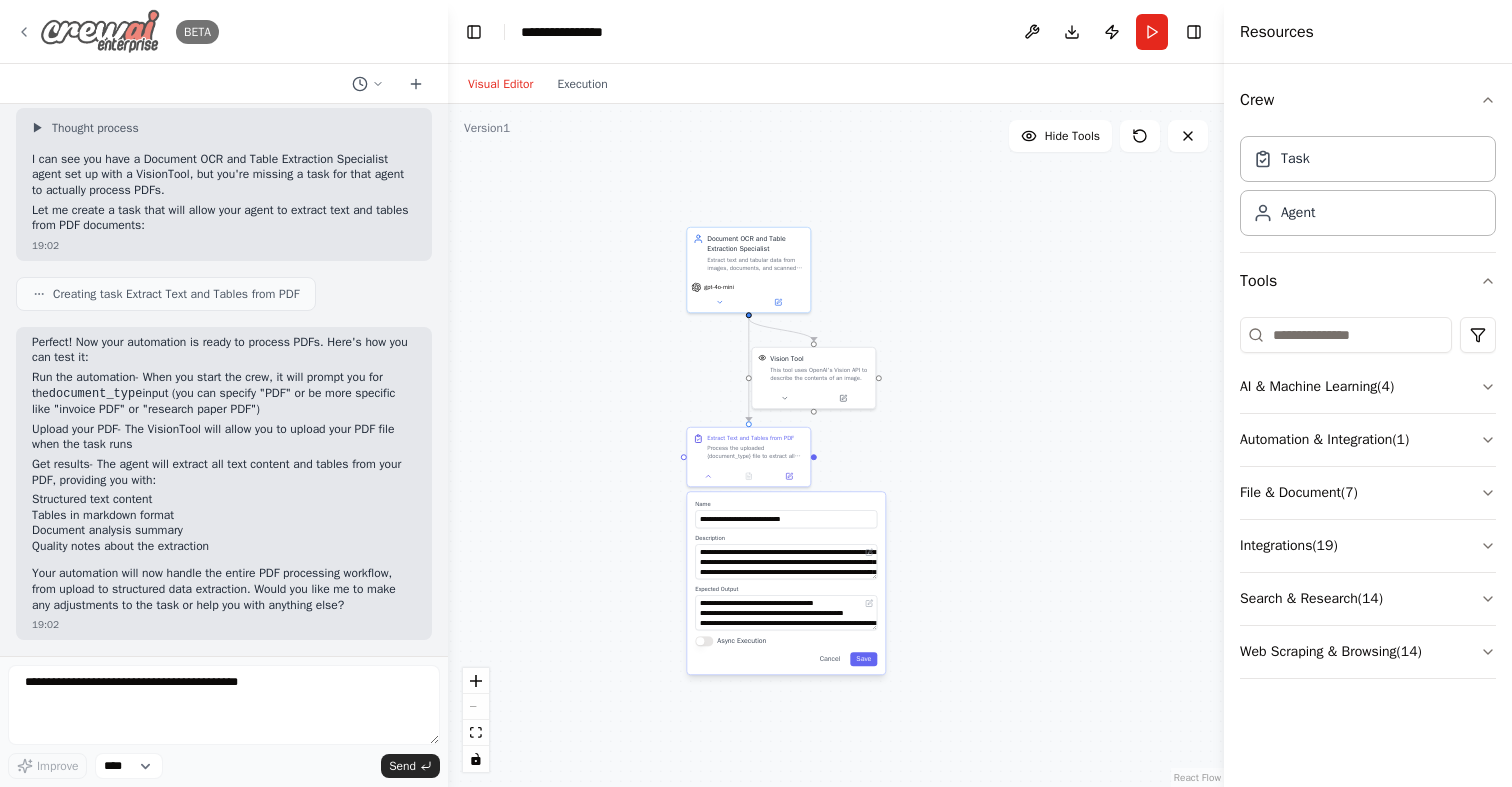 click at bounding box center [100, 31] 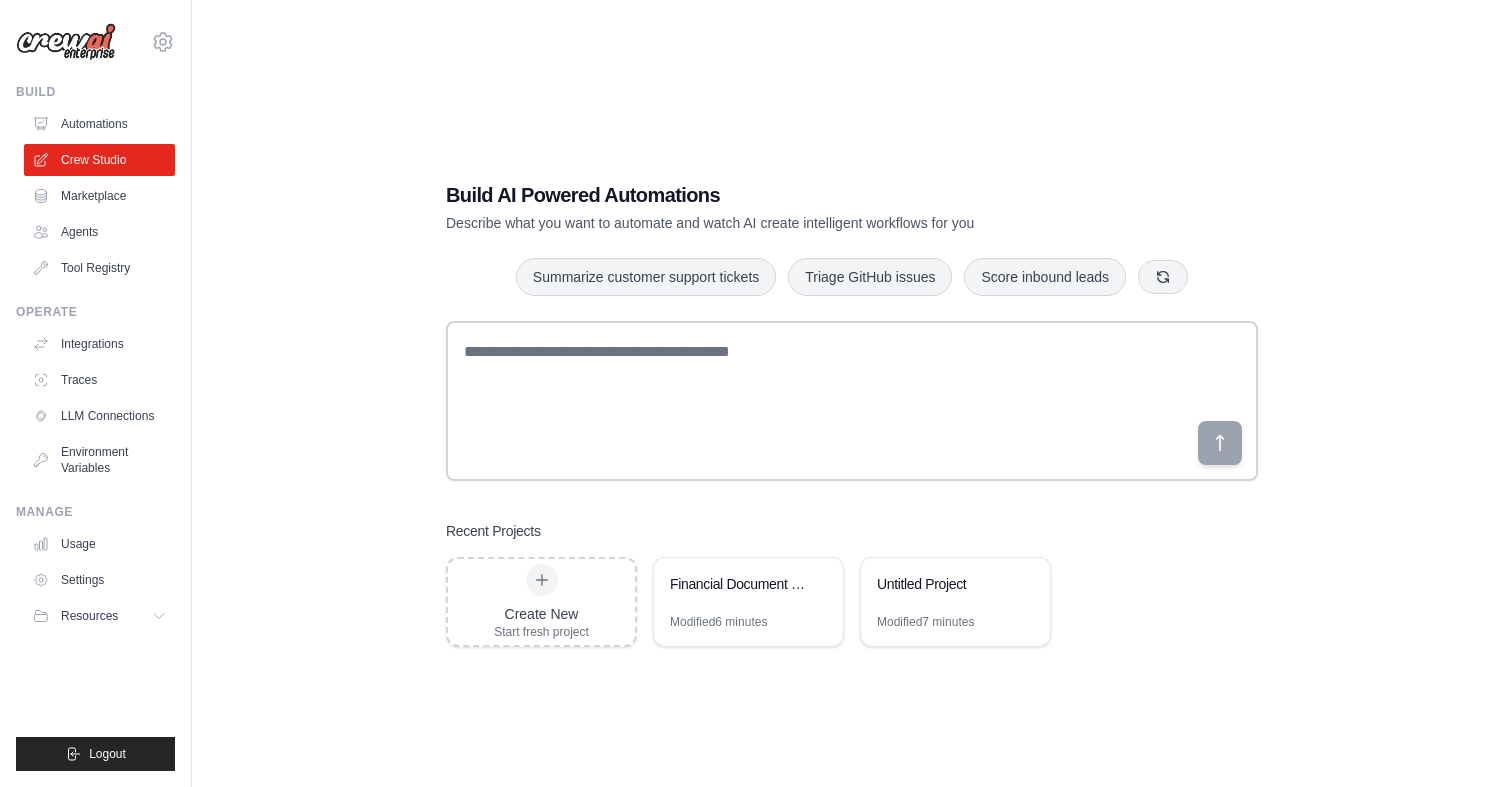 scroll, scrollTop: 0, scrollLeft: 0, axis: both 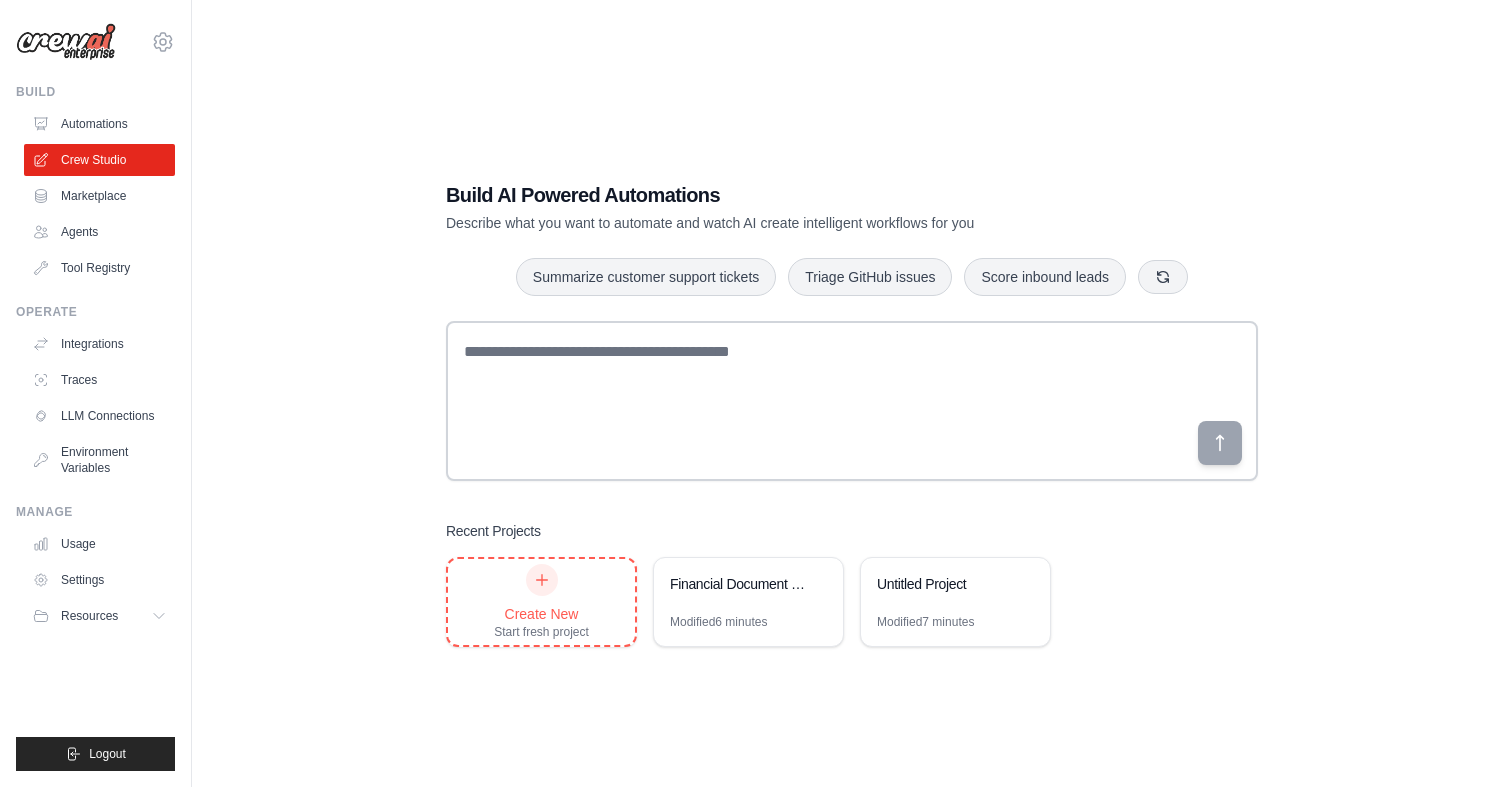 click 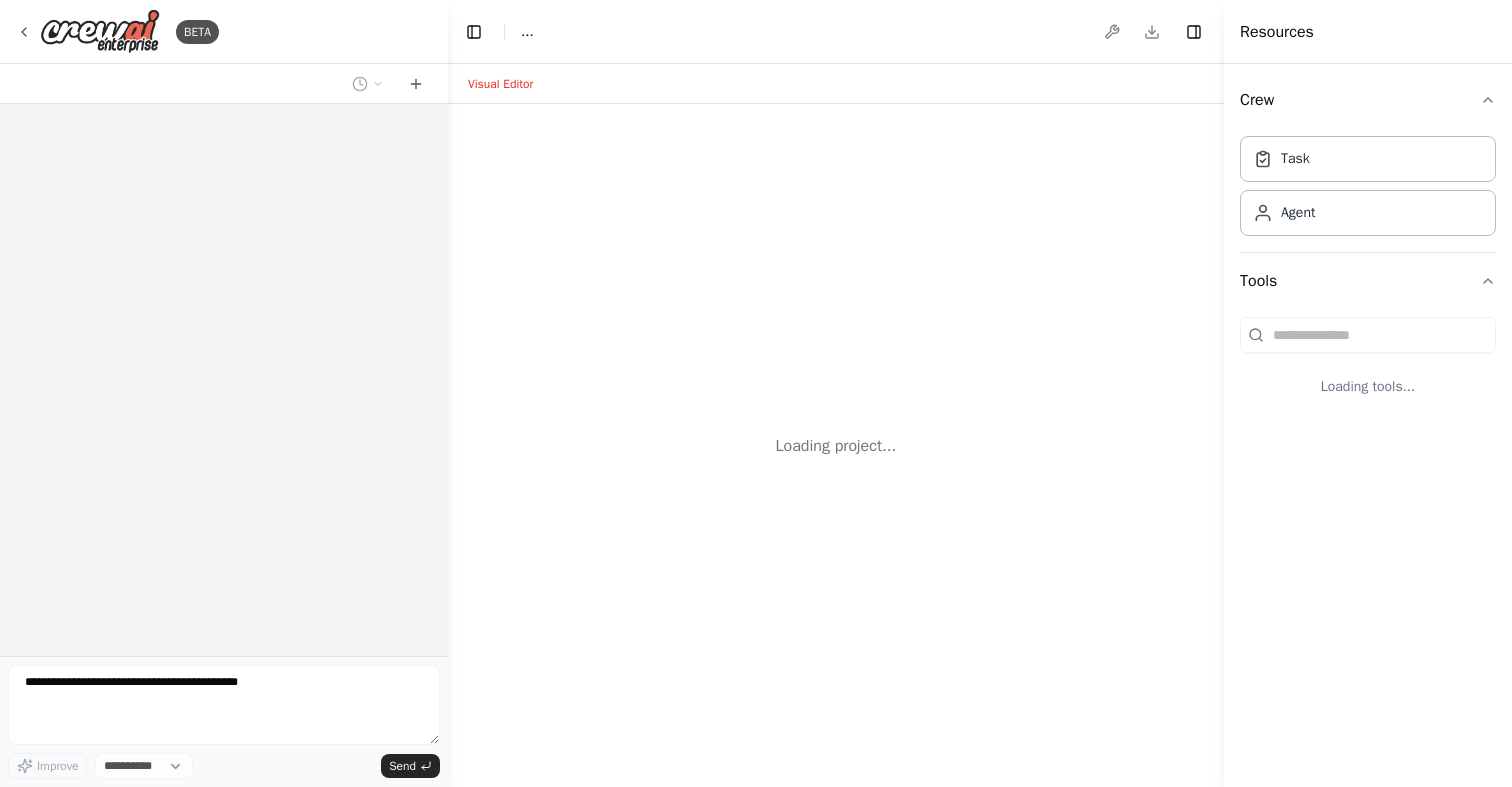 scroll, scrollTop: 0, scrollLeft: 0, axis: both 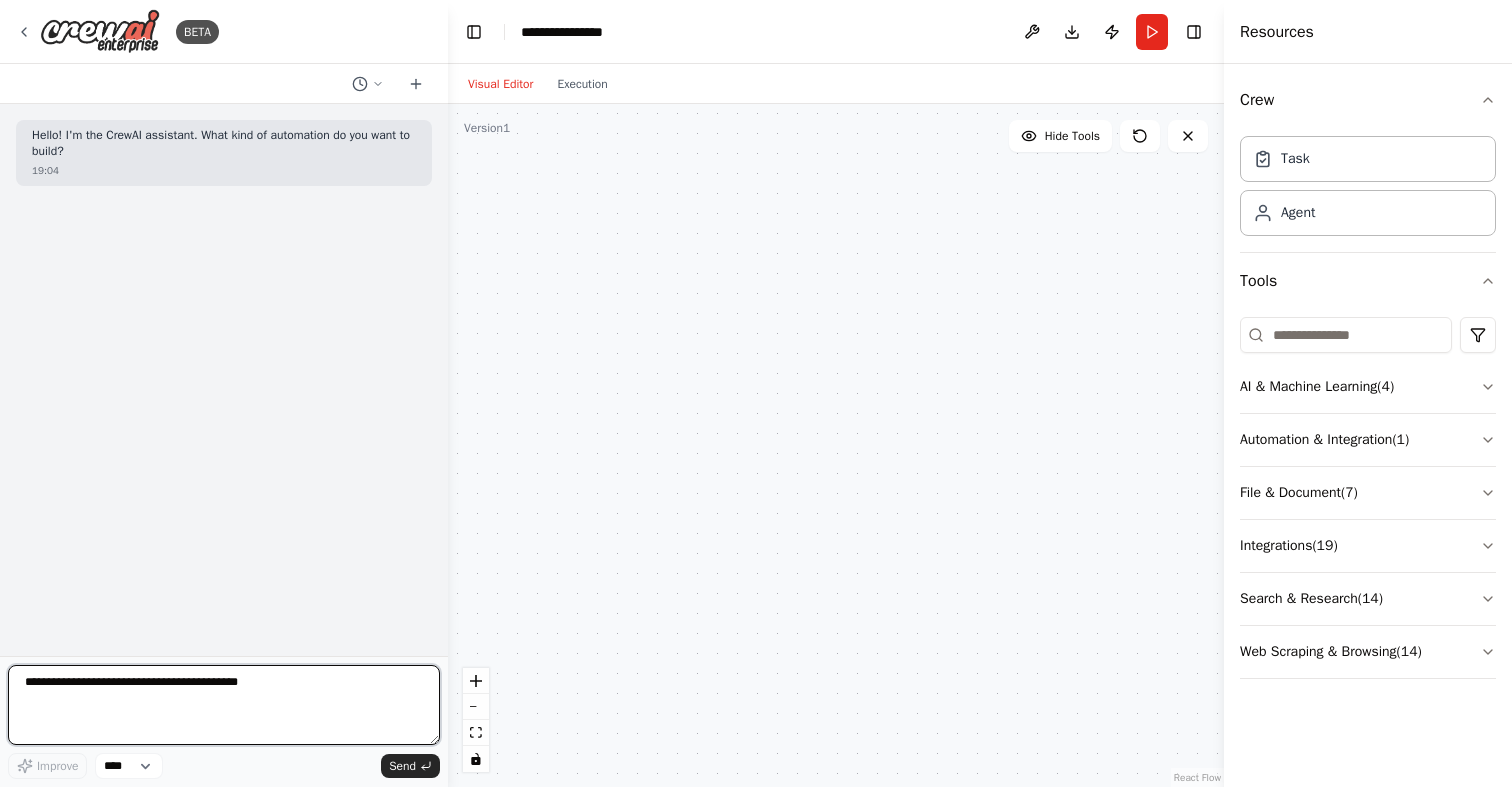 click at bounding box center (224, 705) 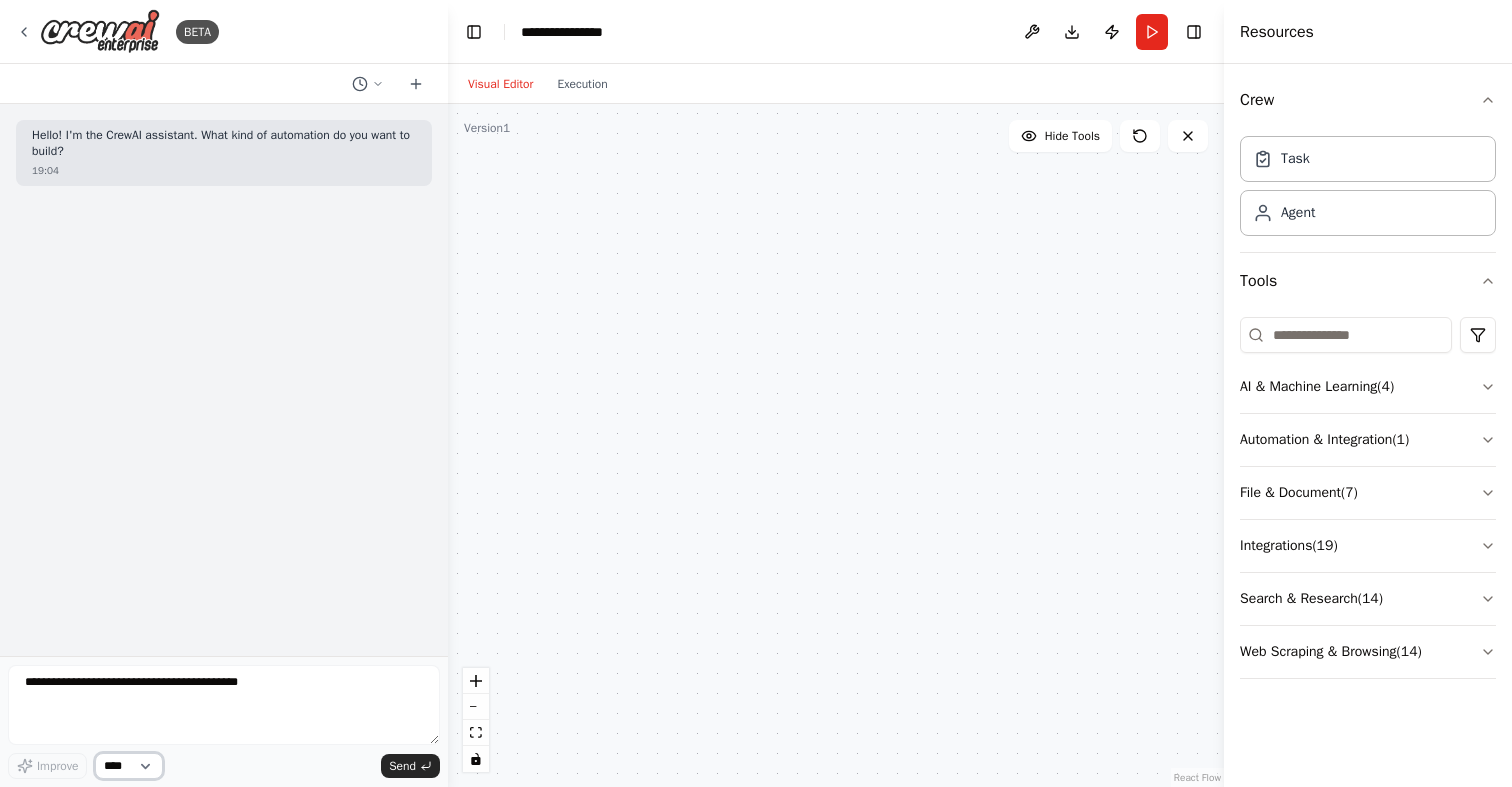 click on "****" at bounding box center [129, 766] 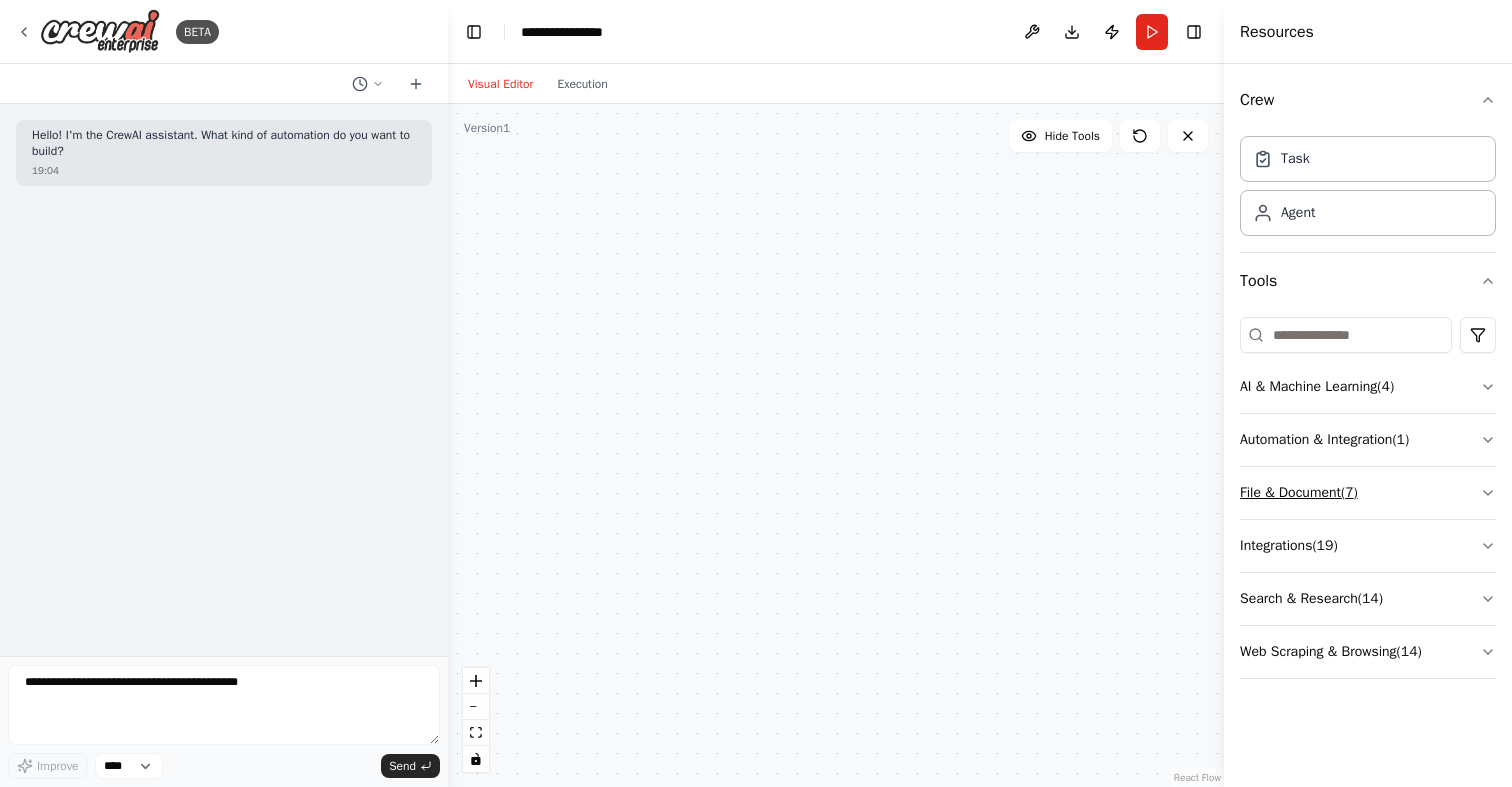 click on "File & Document  ( 7 )" at bounding box center [1368, 493] 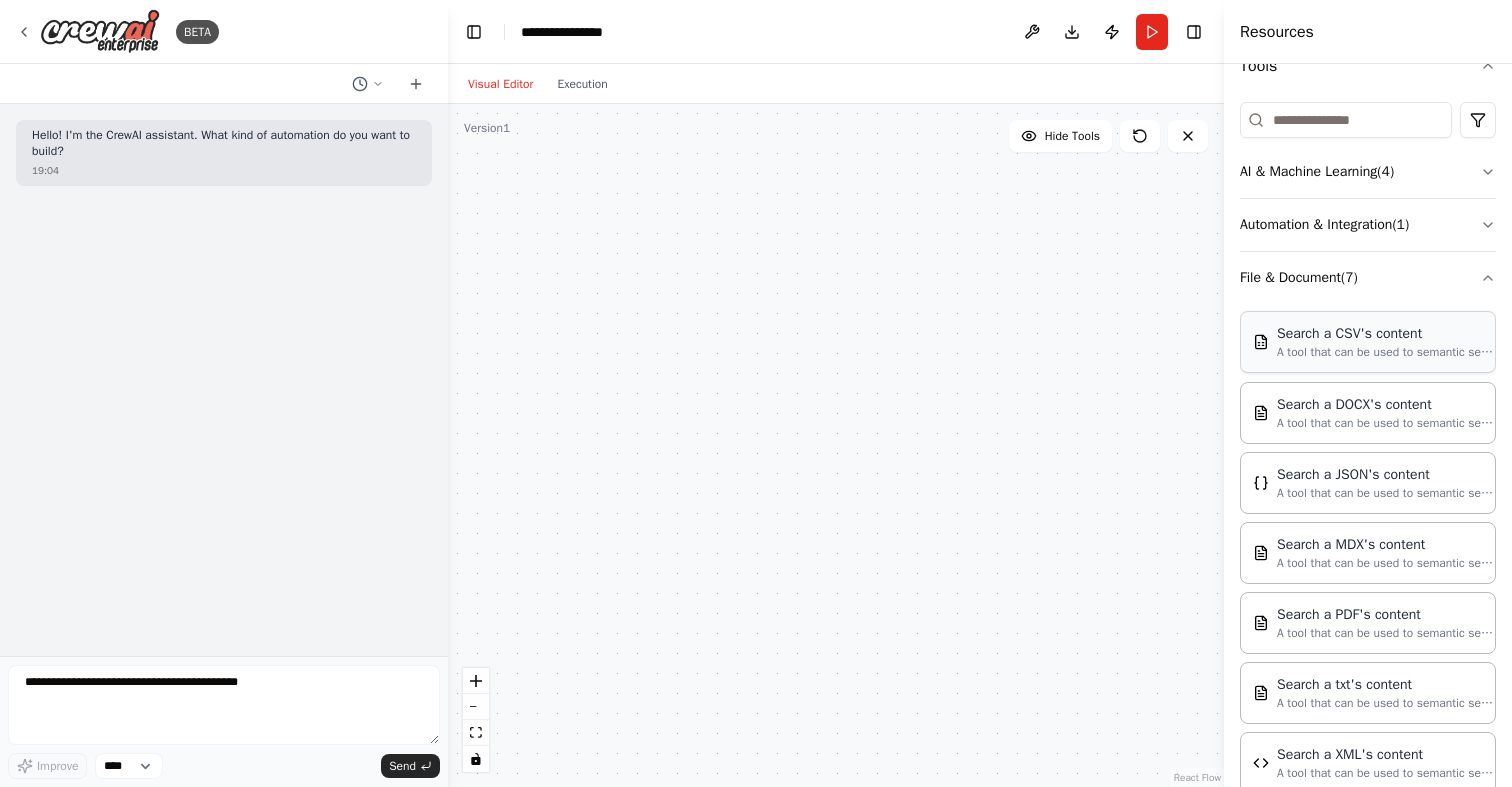 scroll, scrollTop: 218, scrollLeft: 0, axis: vertical 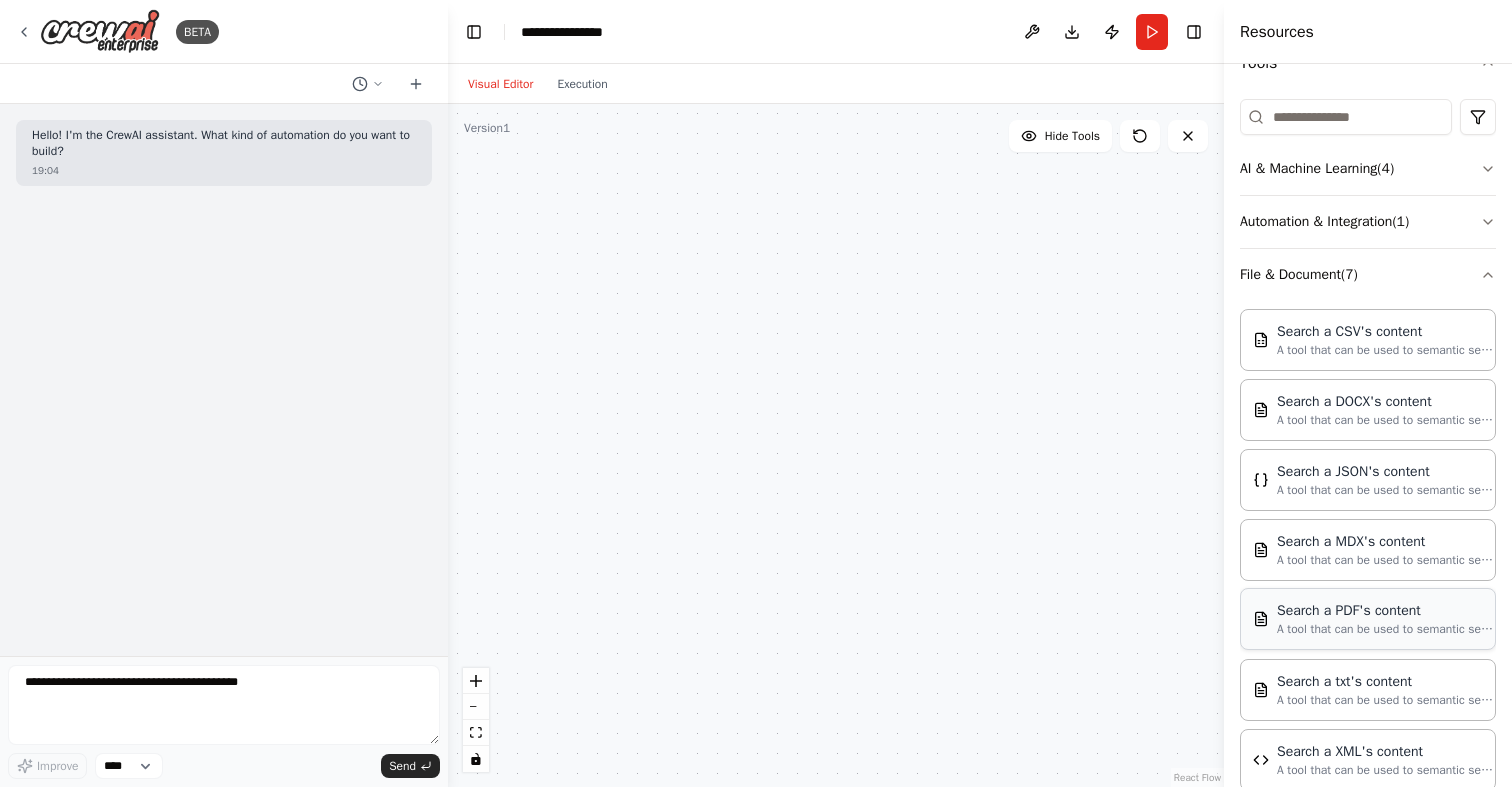 click on "A tool that can be used to semantic search a query from a PDF's content." at bounding box center [1387, 629] 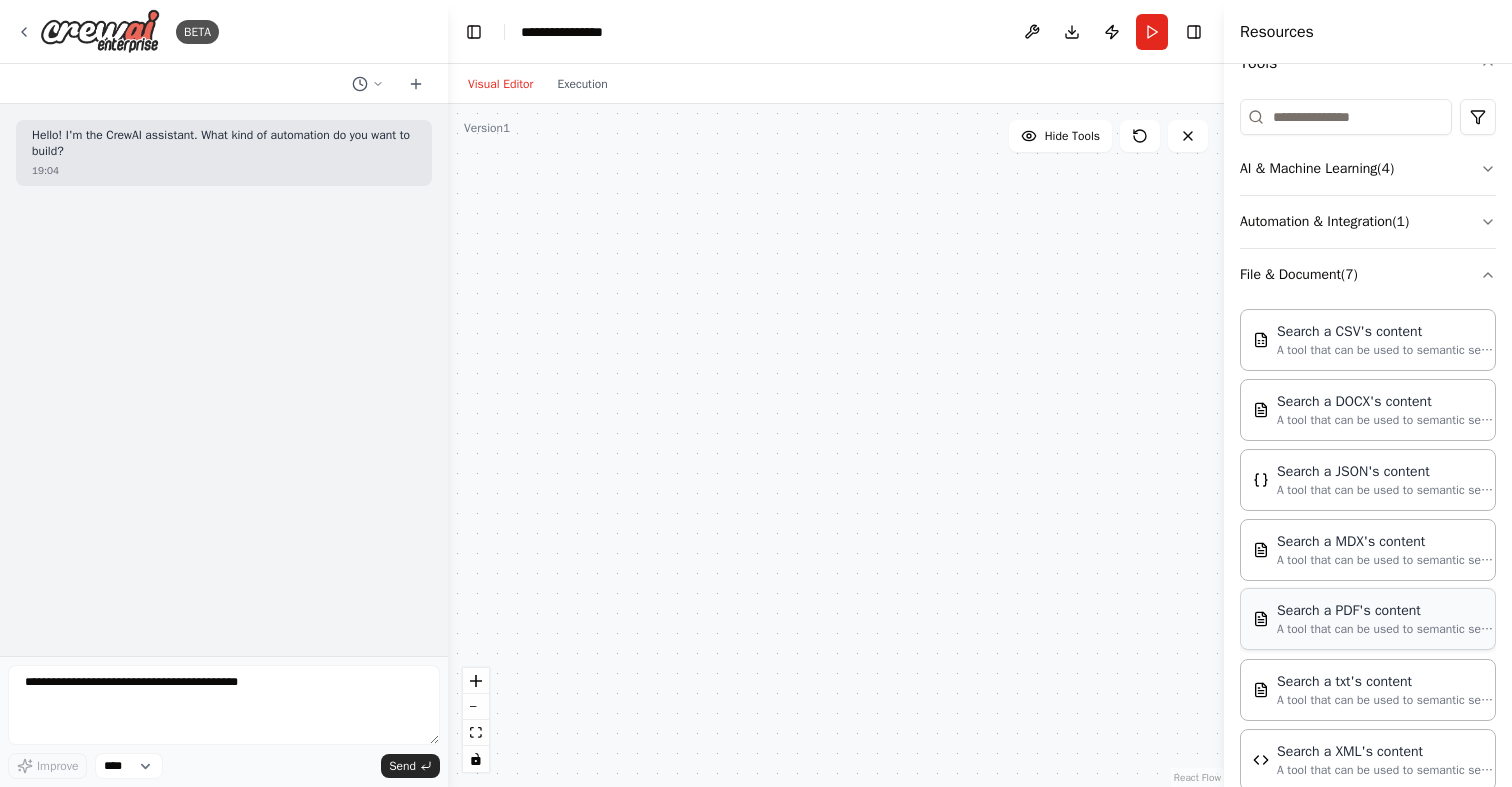 click on "Search a PDF's content" at bounding box center [1387, 611] 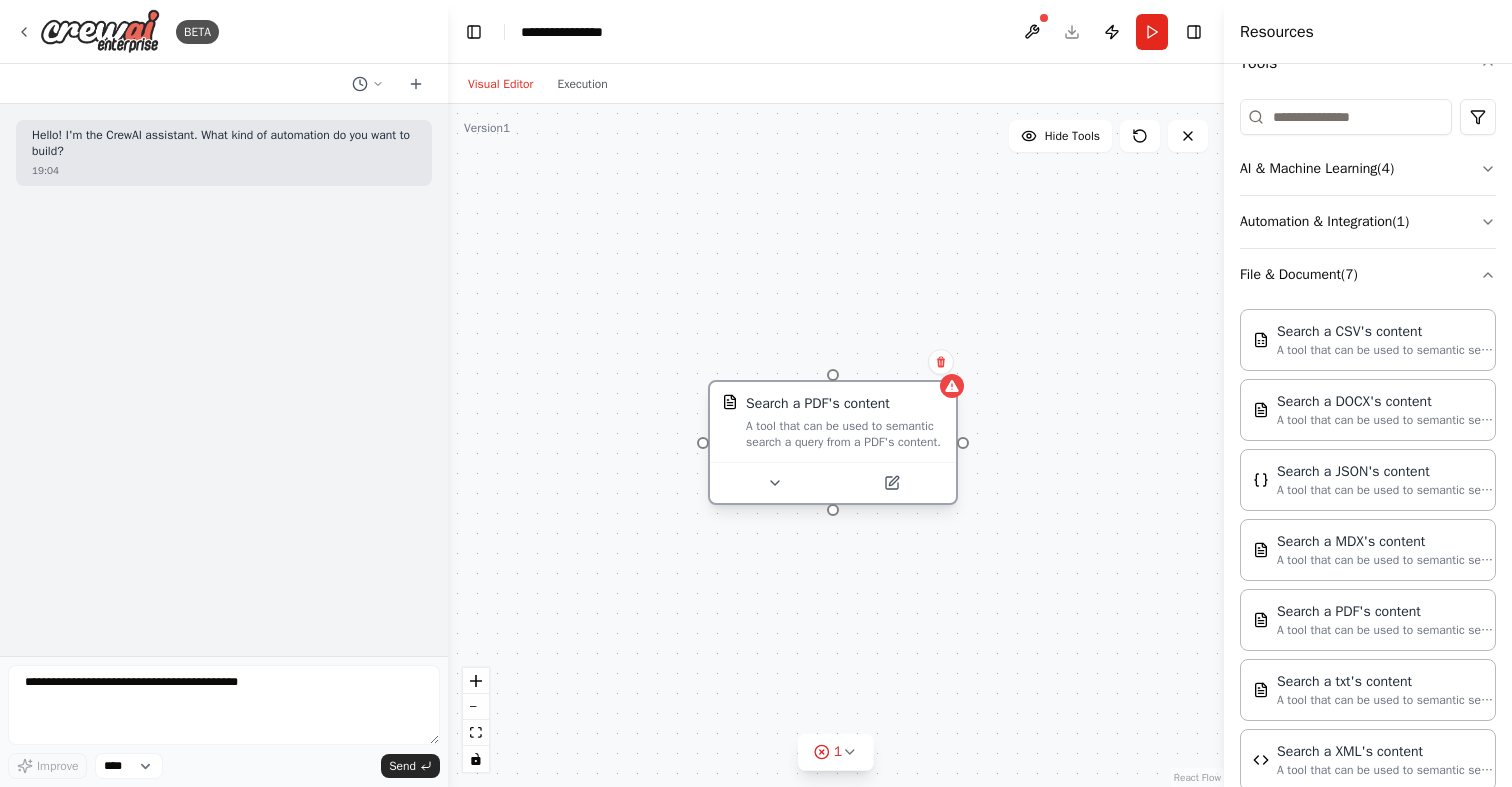 drag, startPoint x: 1041, startPoint y: 491, endPoint x: 724, endPoint y: 343, distance: 349.8471 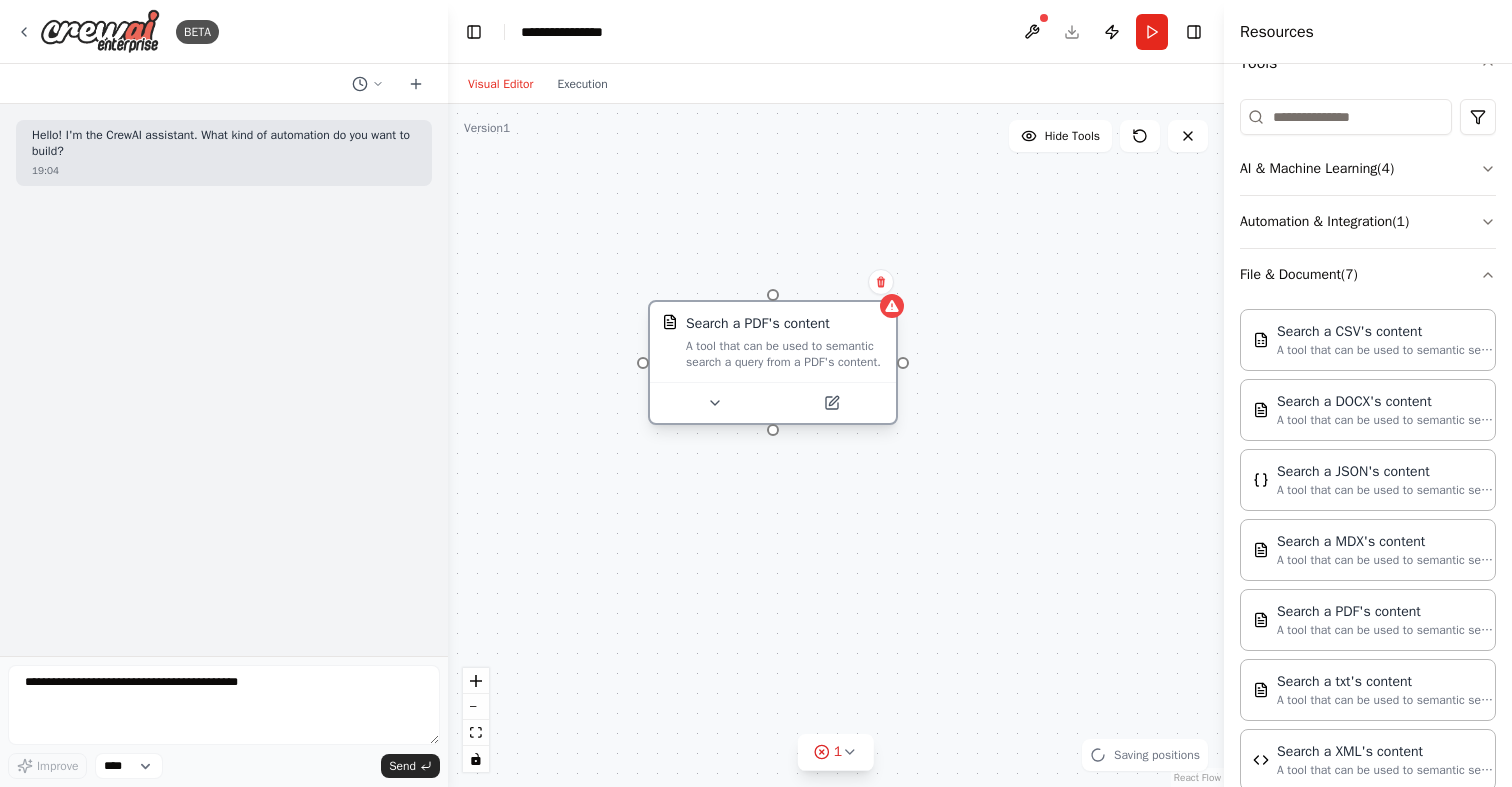 click on "A tool that can be used to semantic search a query from a PDF's content." at bounding box center (785, 354) 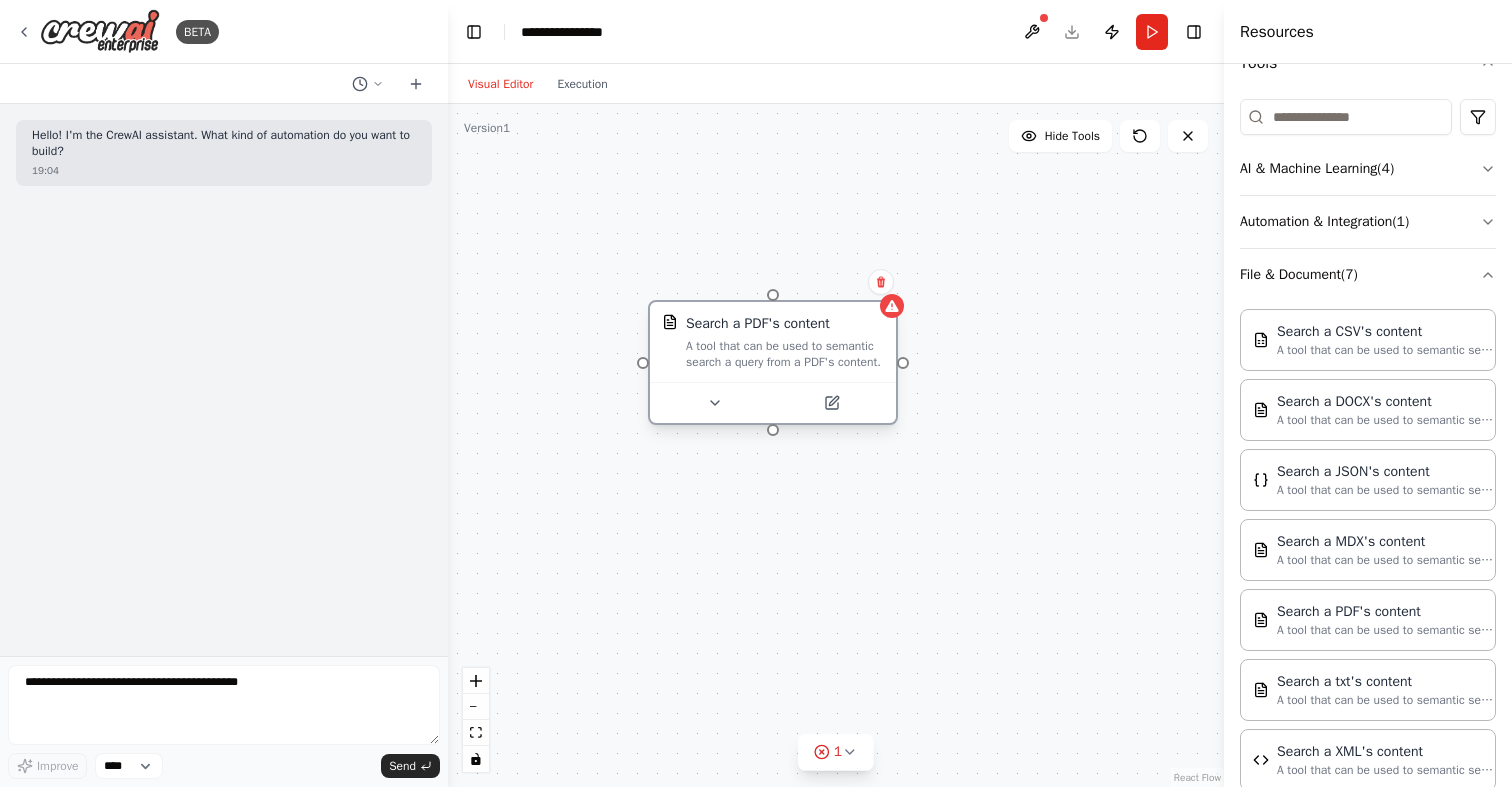 click on "A tool that can be used to semantic search a query from a PDF's content." at bounding box center [785, 354] 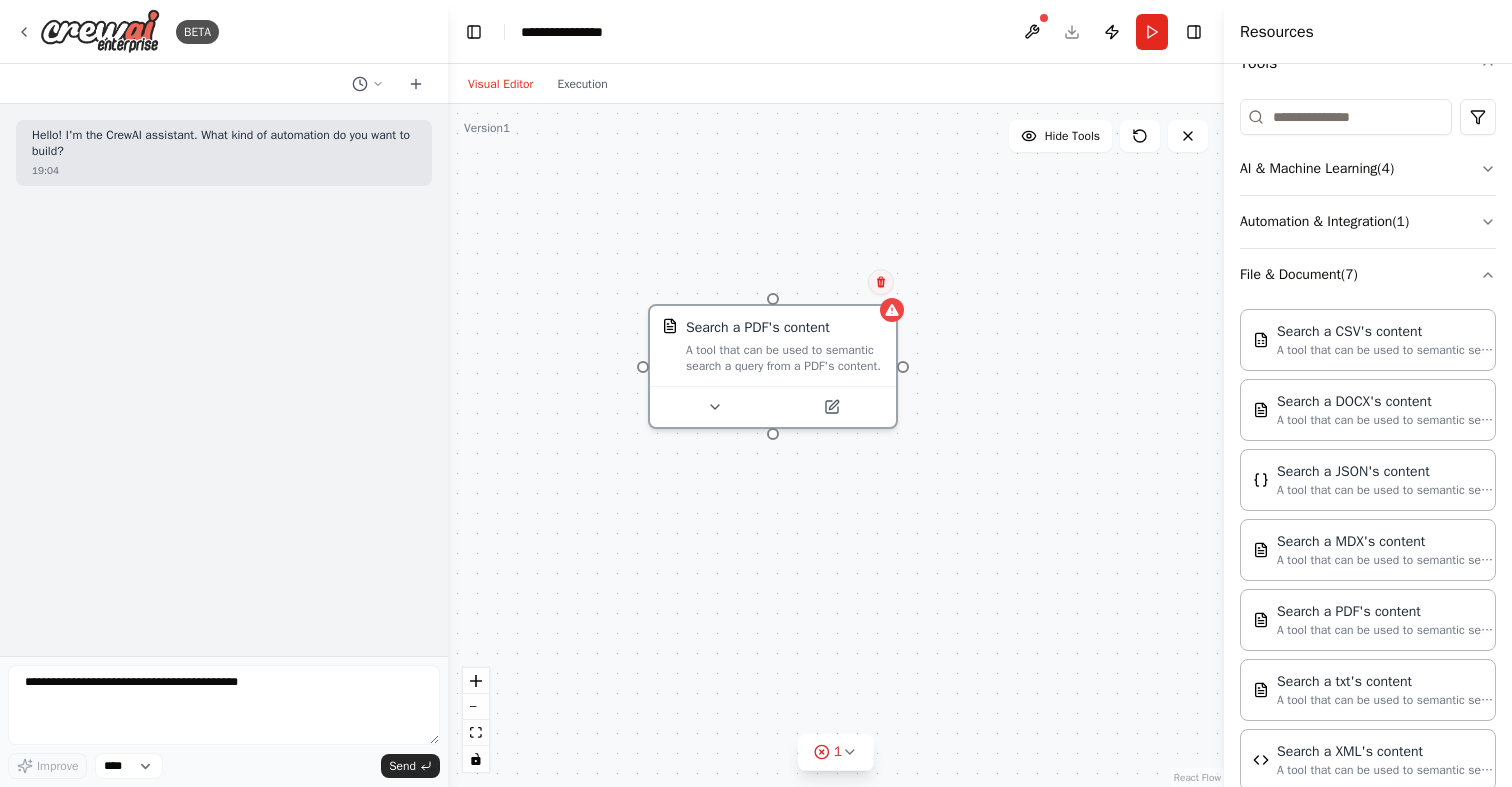 click 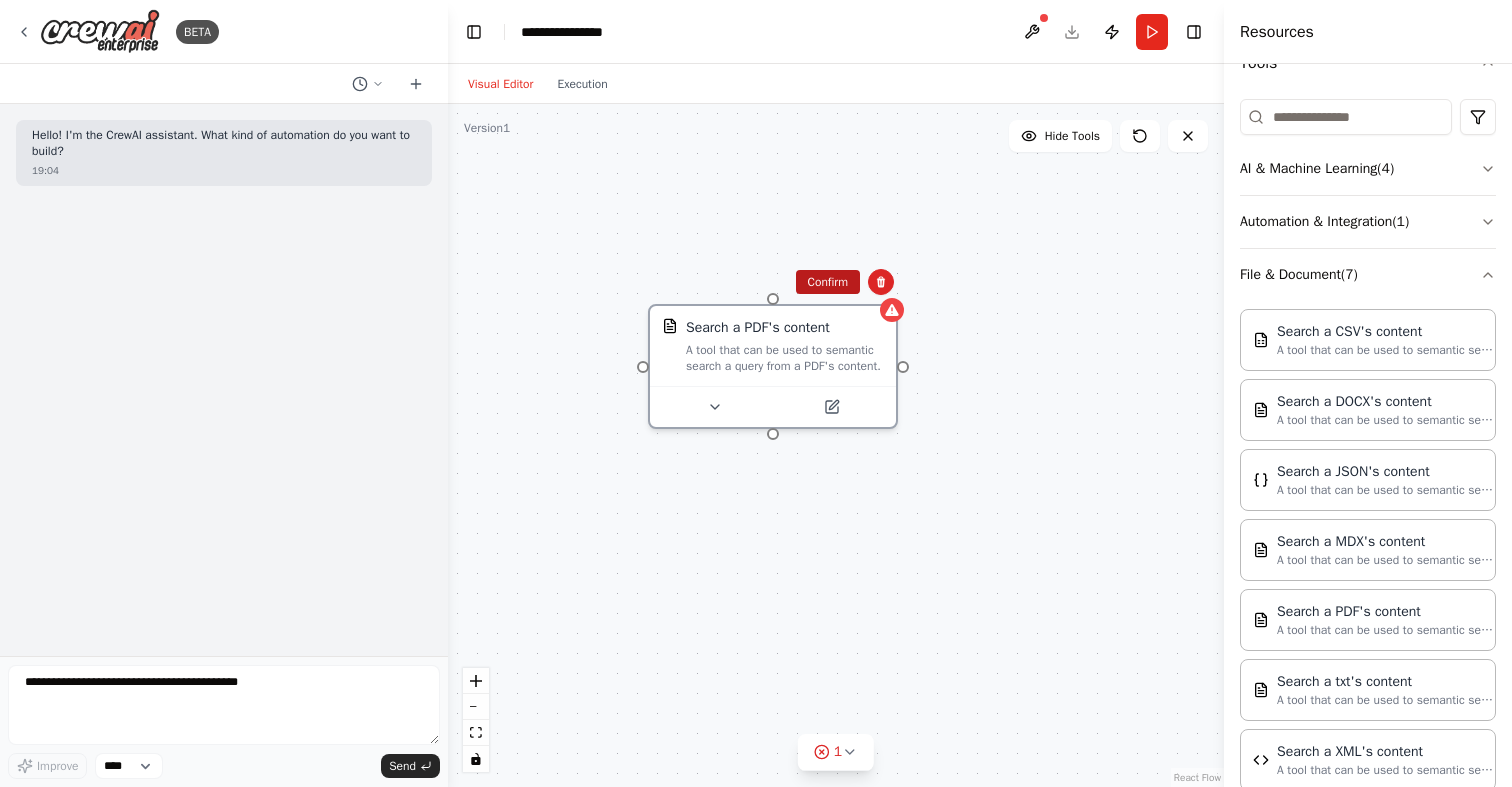 click on "Confirm" at bounding box center [828, 282] 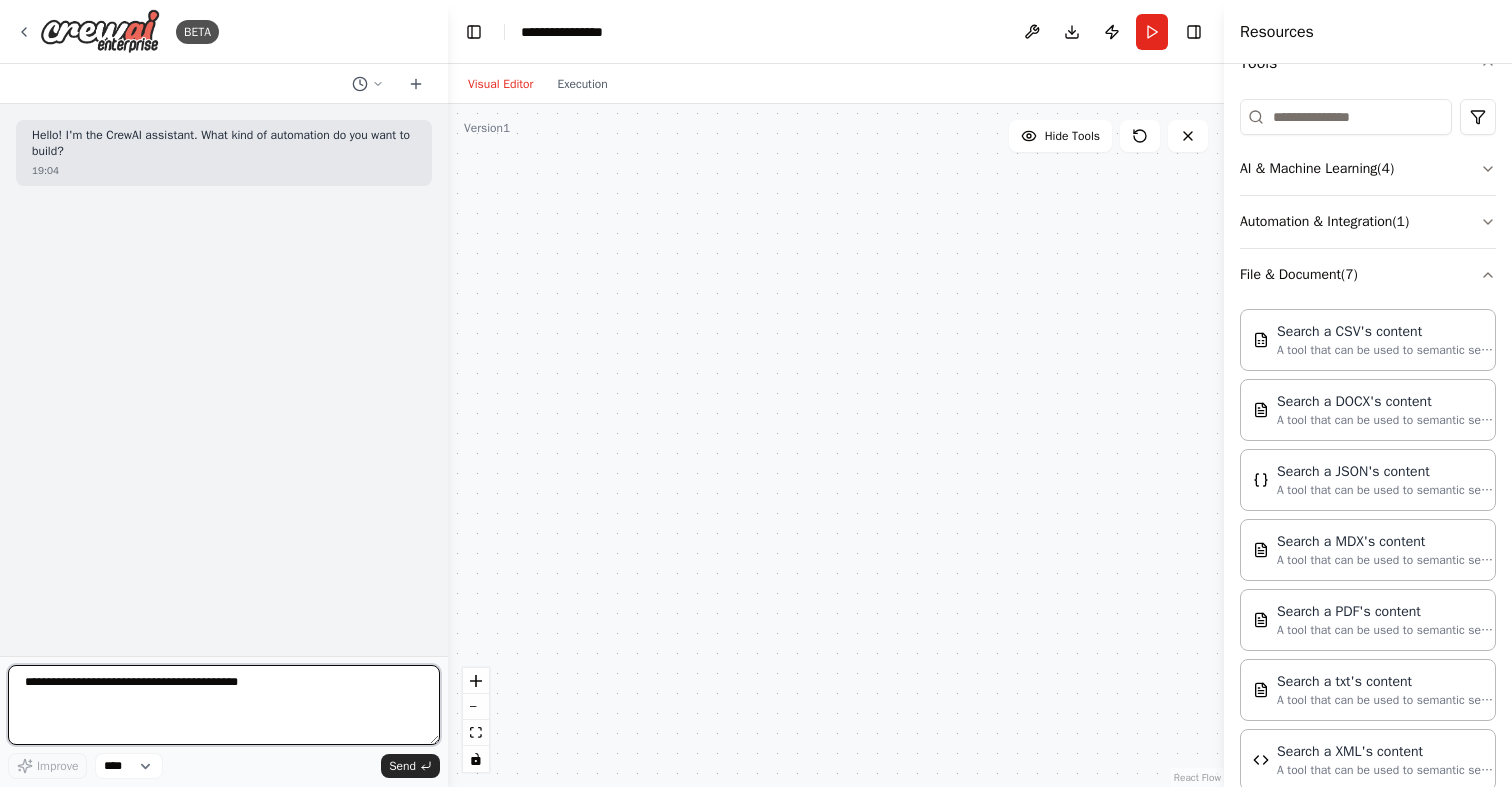 click at bounding box center (224, 705) 